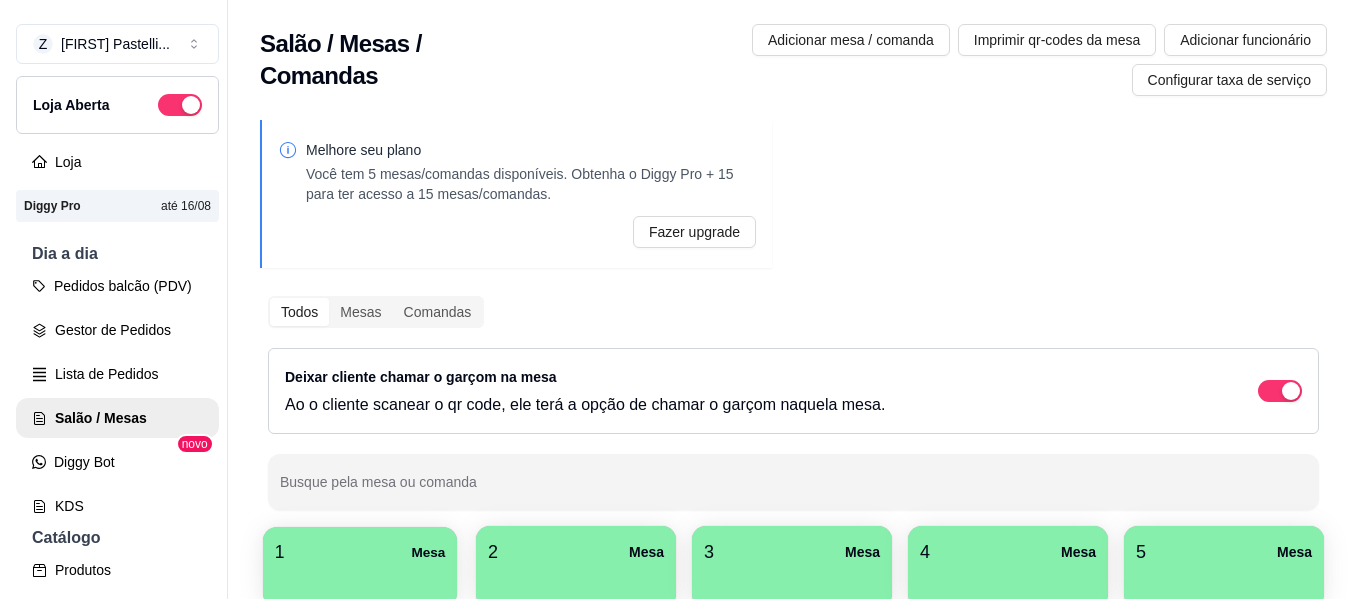 scroll, scrollTop: 0, scrollLeft: 0, axis: both 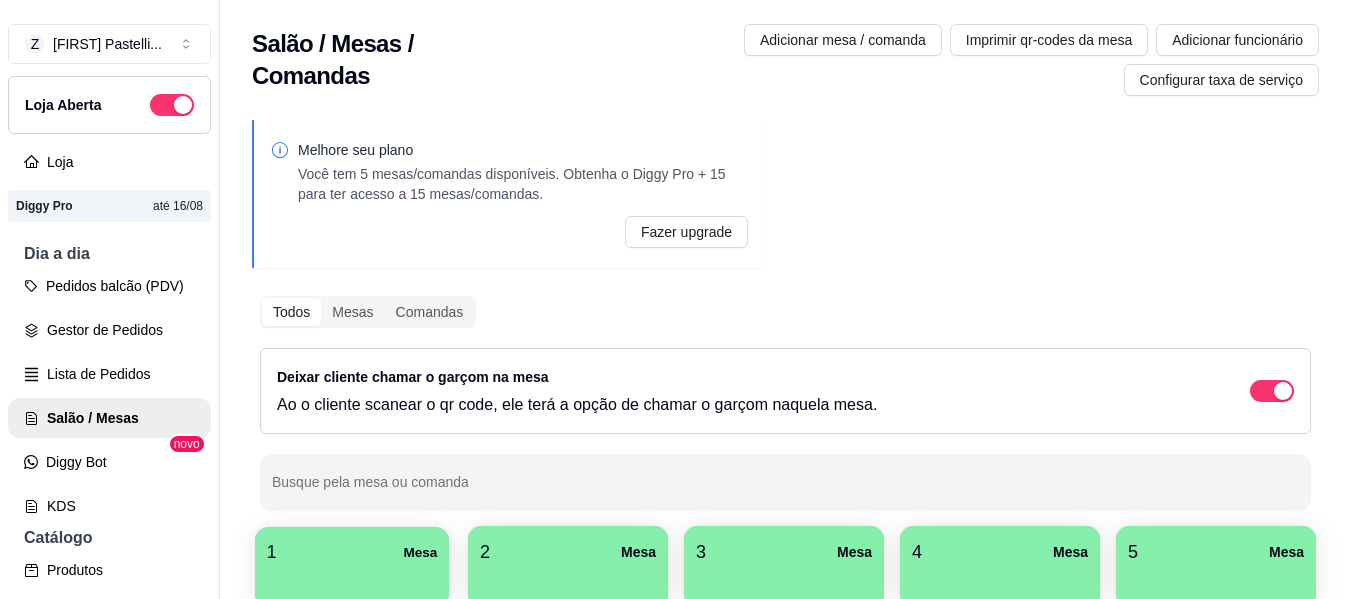 click on "1 Mesa" at bounding box center (352, 552) 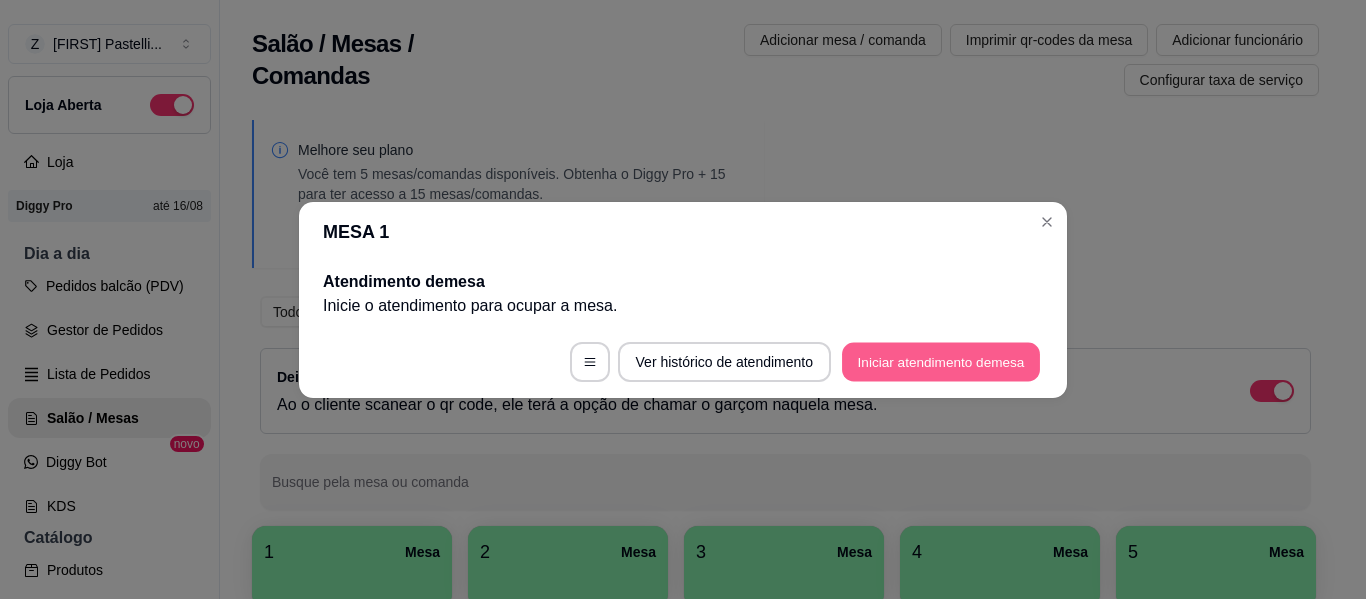 click on "Iniciar atendimento de  mesa" at bounding box center [941, 361] 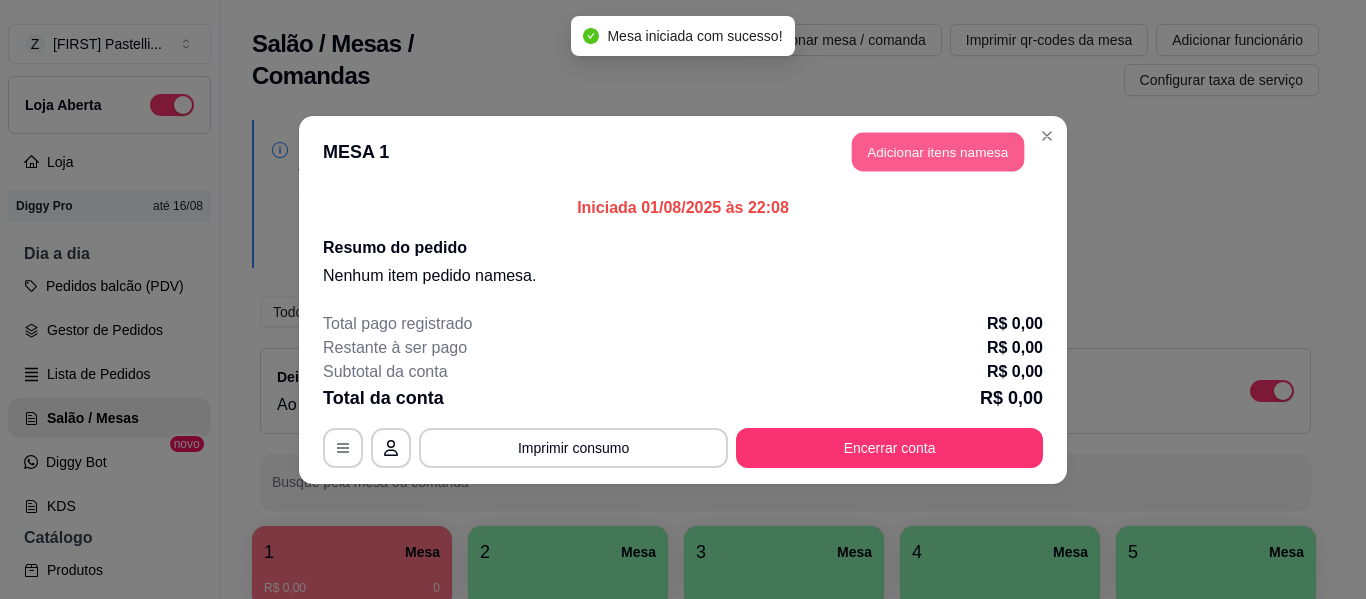 click on "Adicionar itens na  mesa" at bounding box center [938, 151] 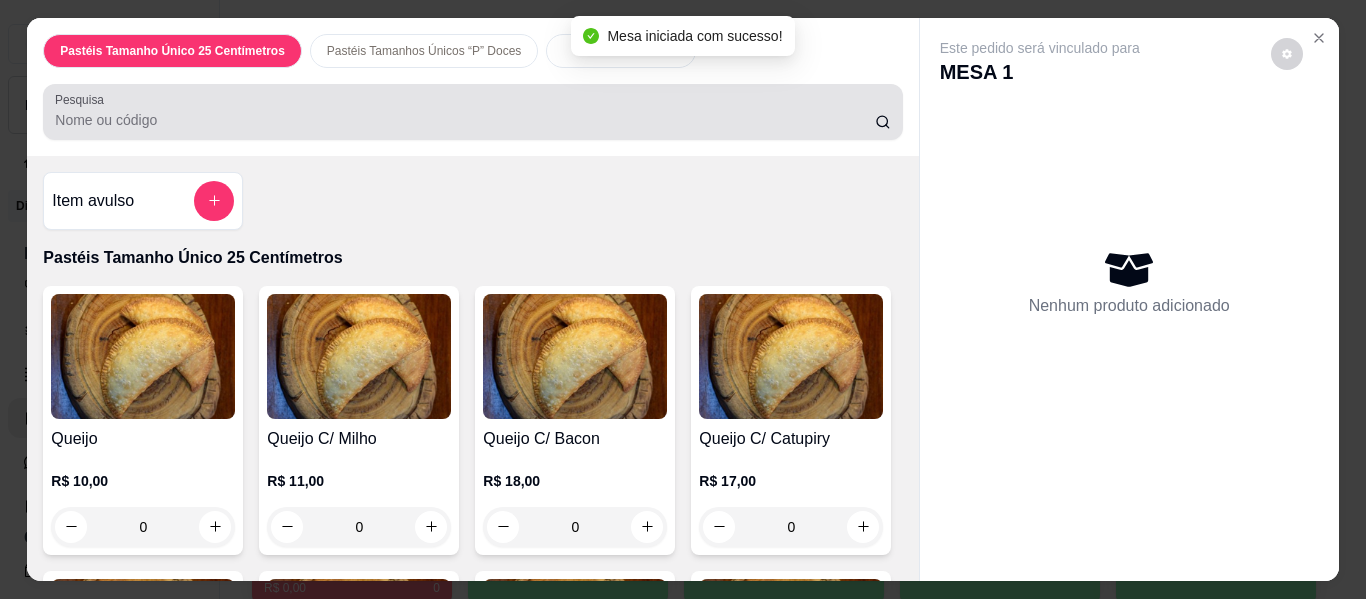 click on "Pesquisa" at bounding box center (465, 120) 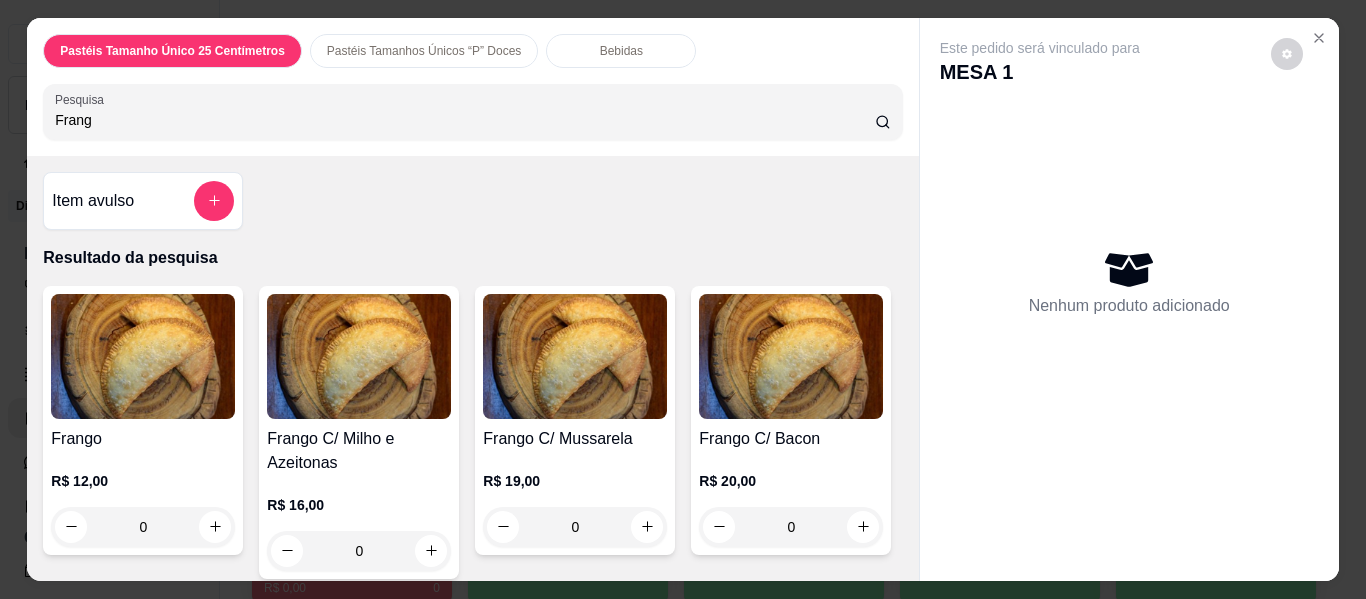 type on "Frang" 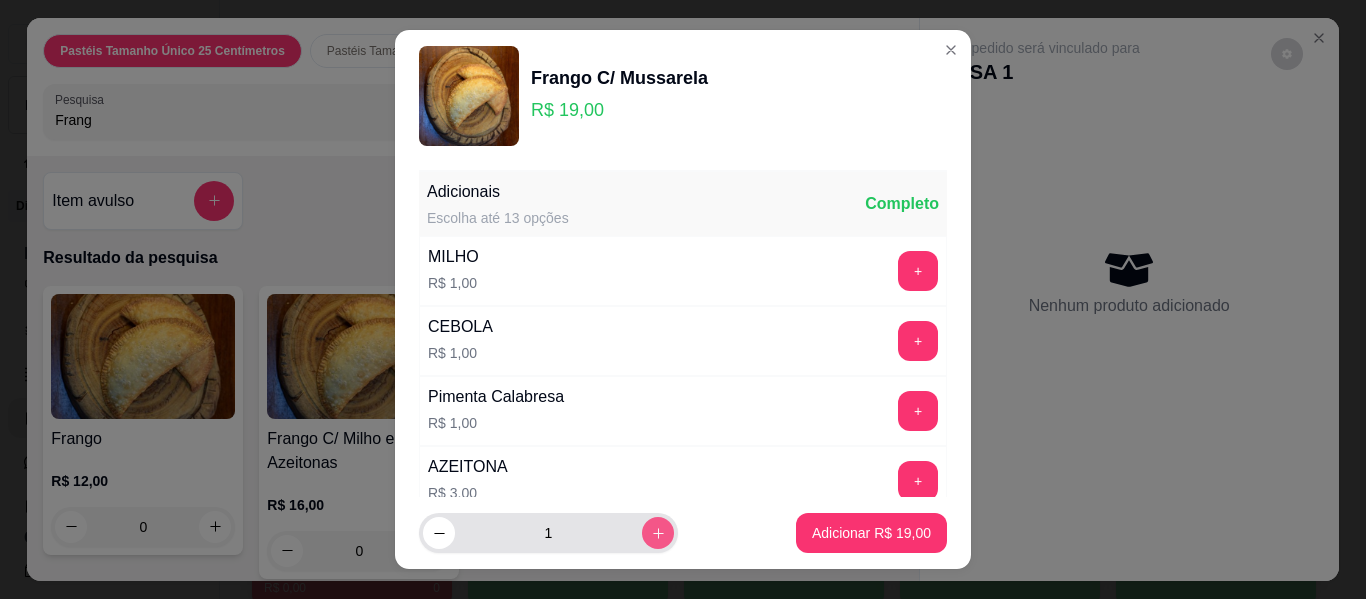 click 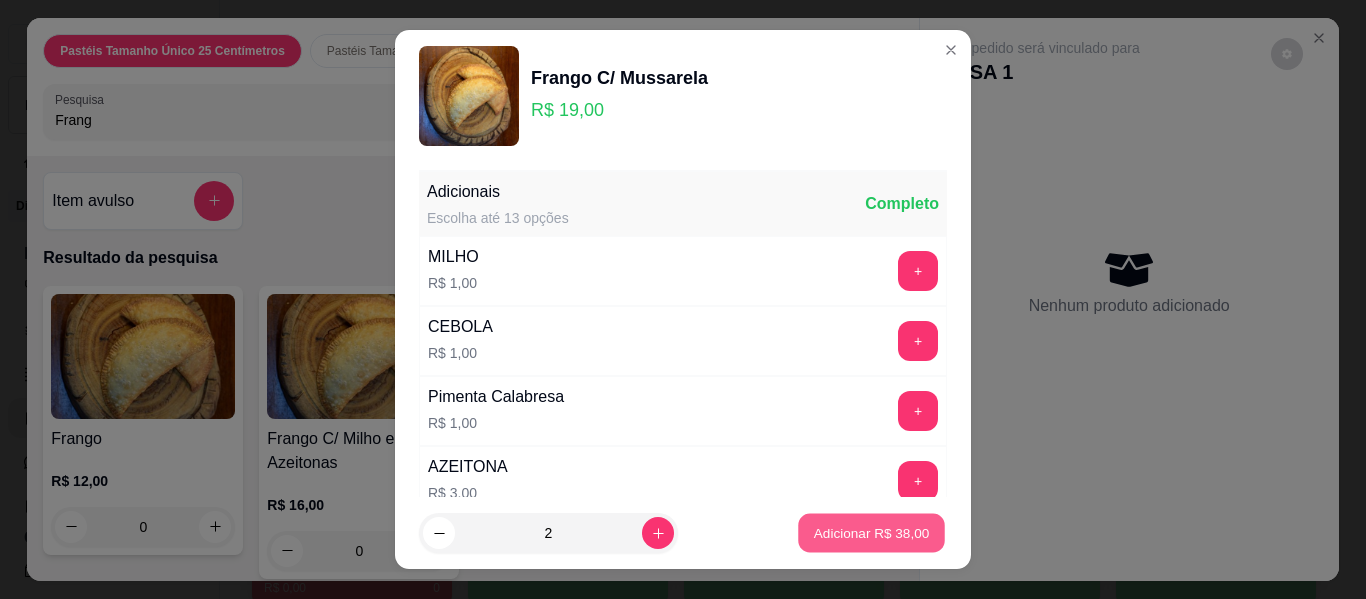 click on "Adicionar   R$ 38,00" at bounding box center (871, 533) 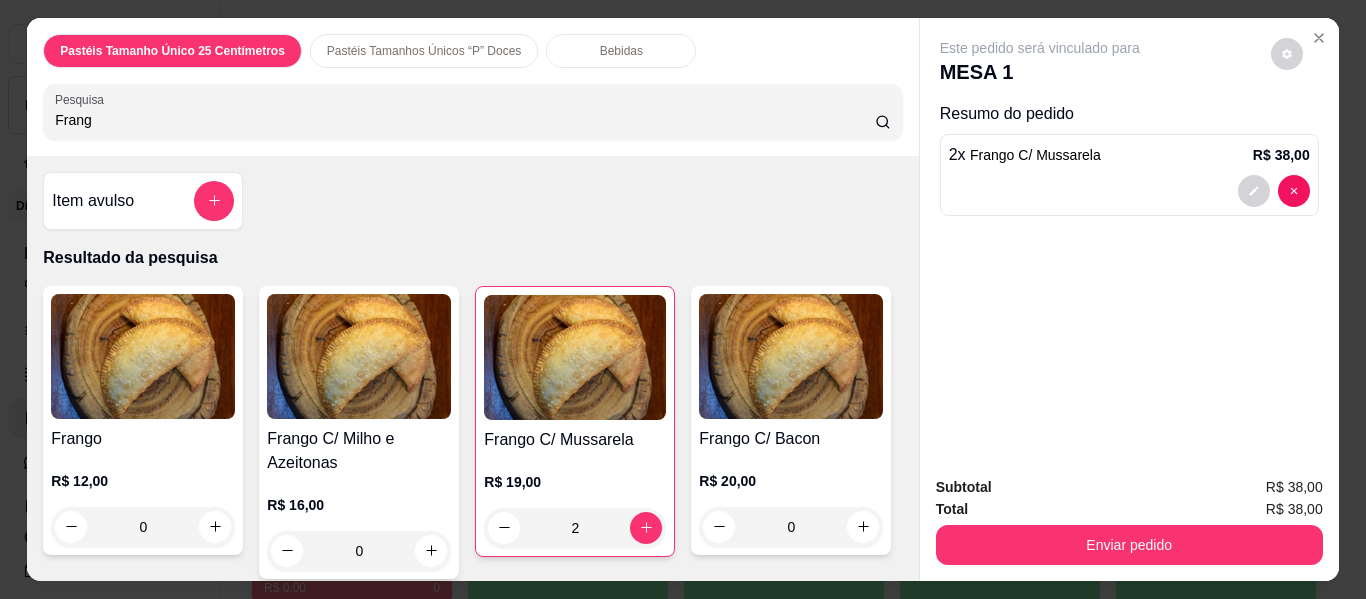 click on "Bebidas" at bounding box center [621, 51] 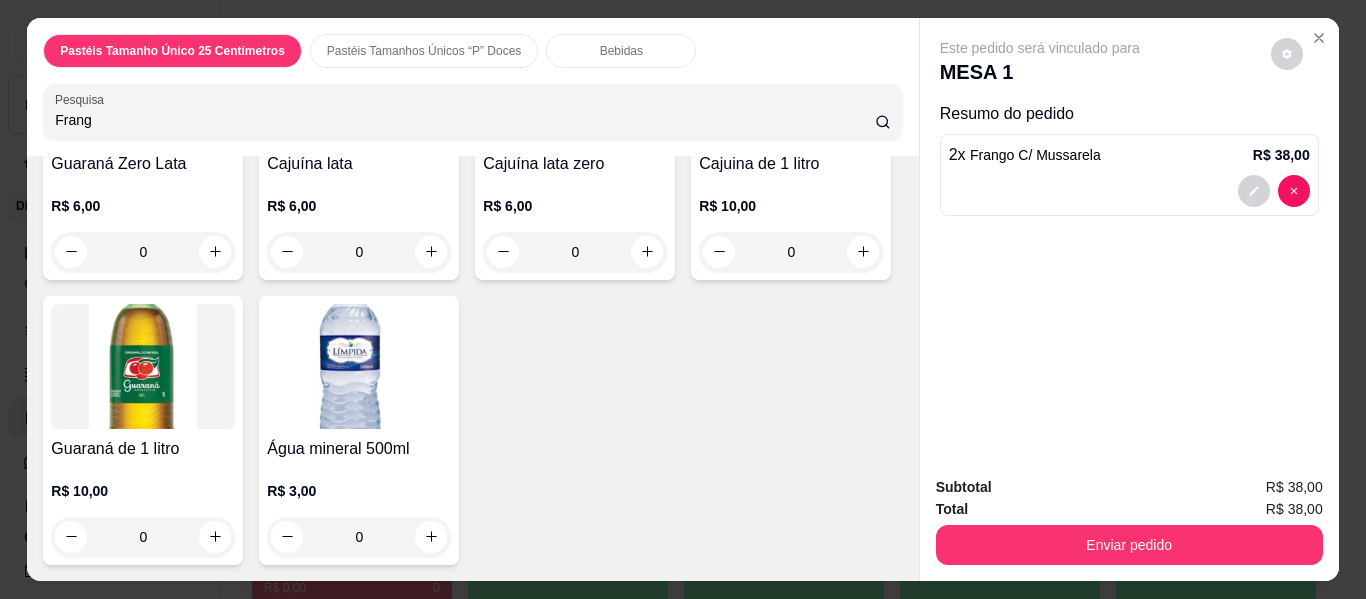 scroll, scrollTop: 54, scrollLeft: 0, axis: vertical 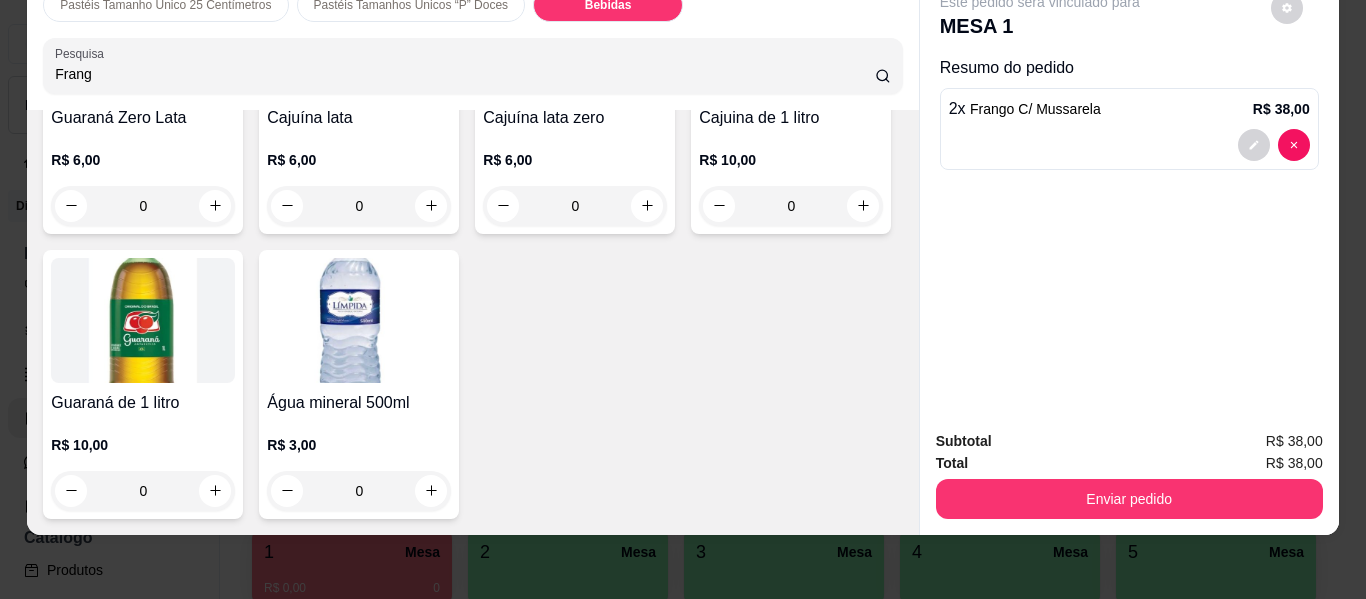 click at bounding box center (791, 35) 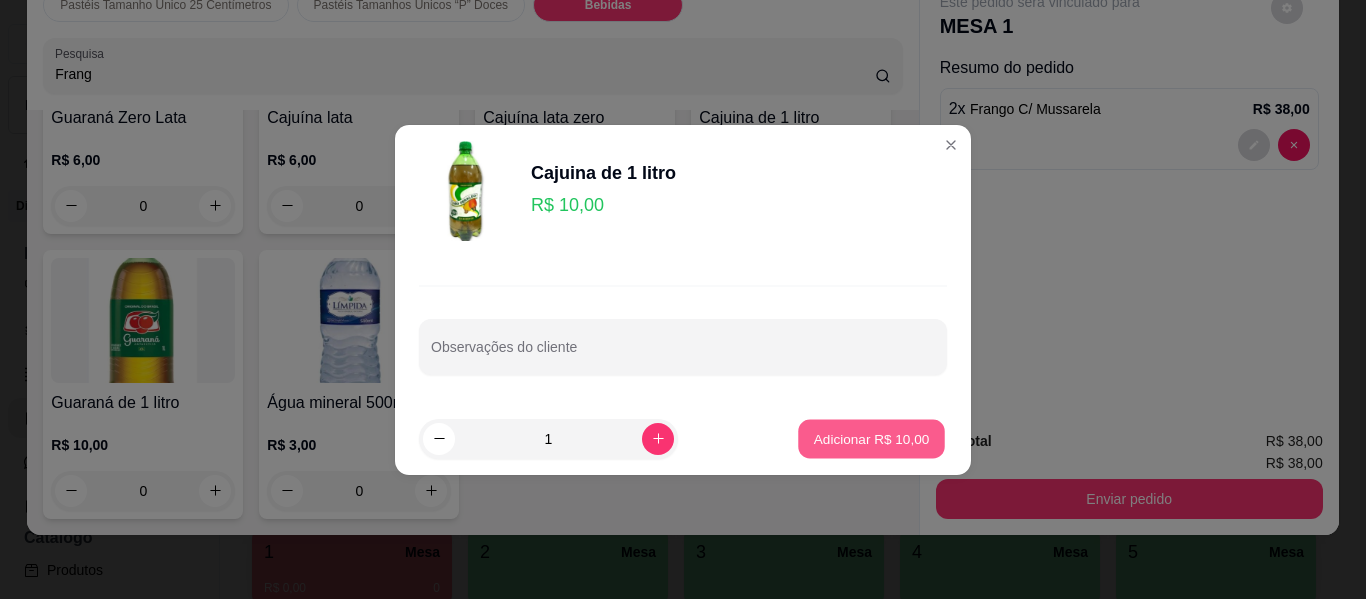 click on "Adicionar   R$ 10,00" at bounding box center [872, 438] 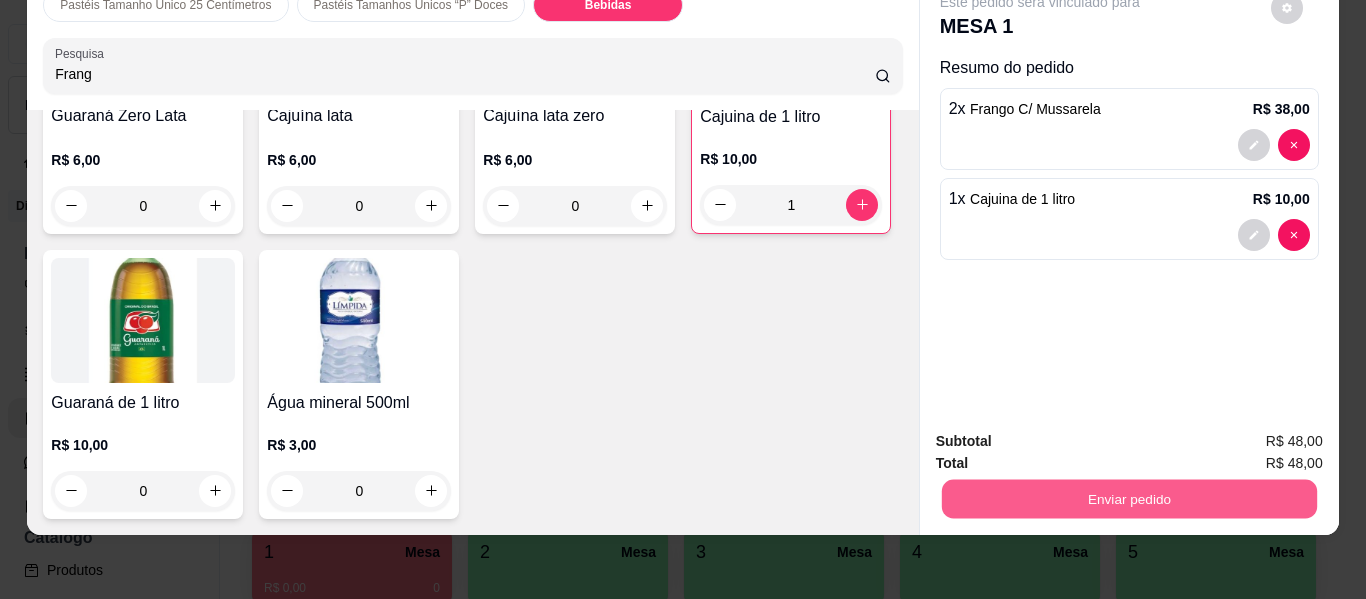click on "Enviar pedido" at bounding box center (1128, 499) 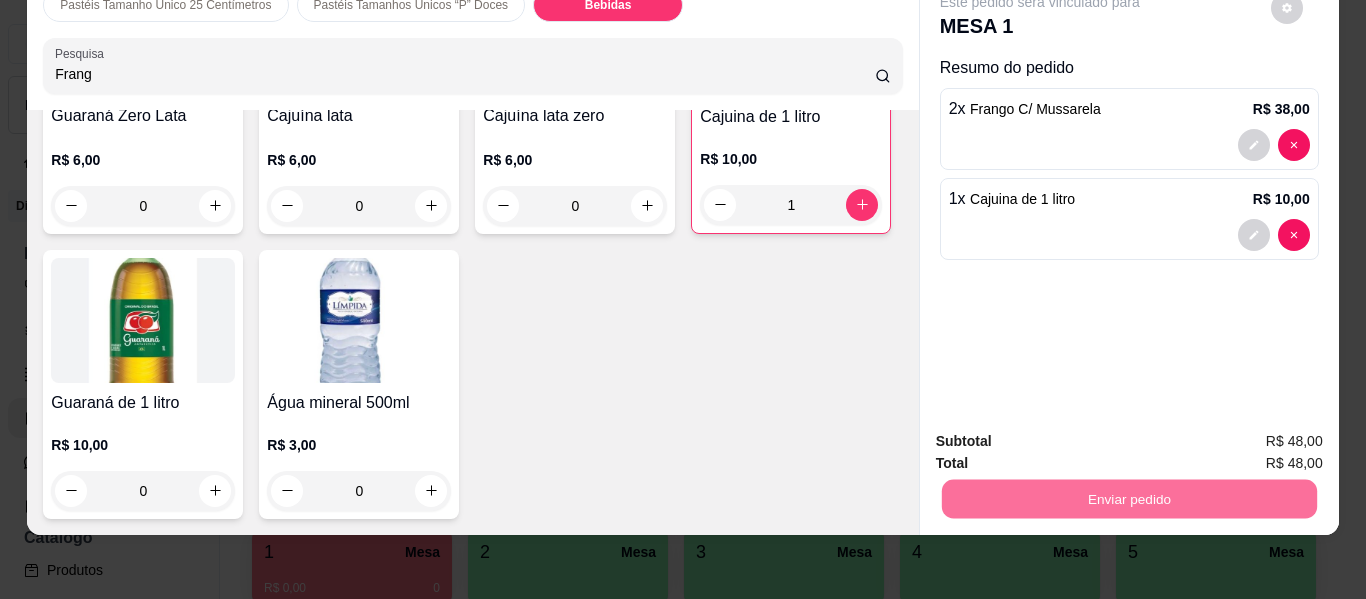 click on "Não registrar e enviar pedido" at bounding box center (1063, 434) 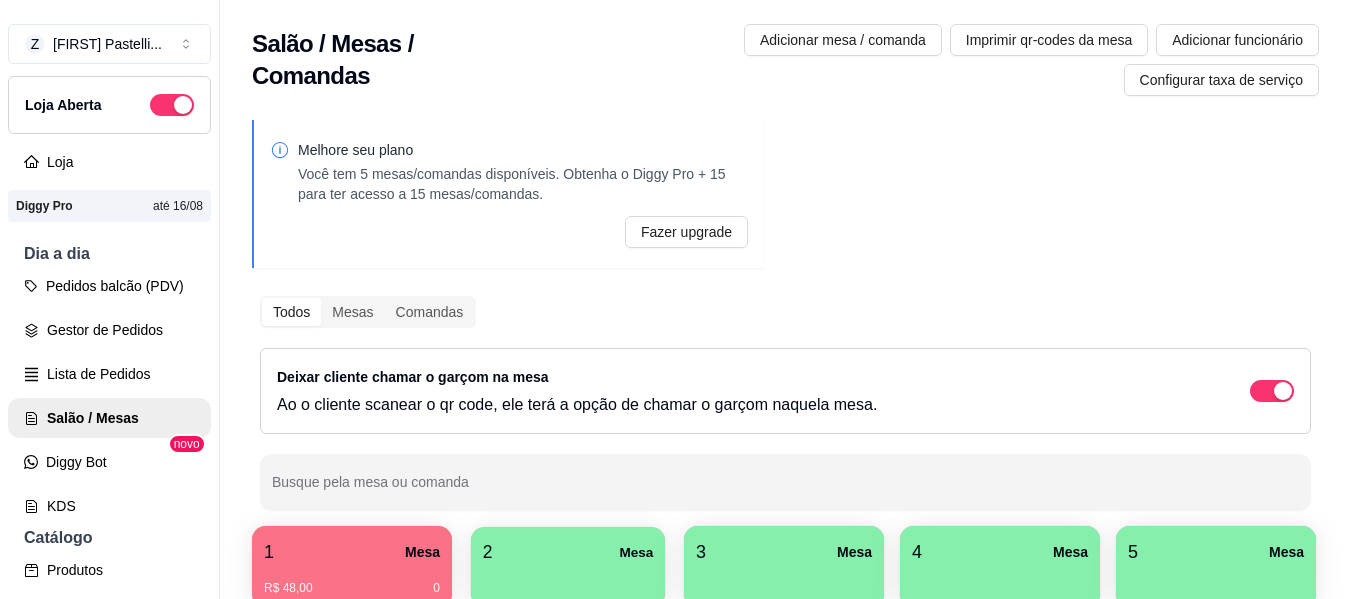 click on "2 Mesa" at bounding box center (568, 552) 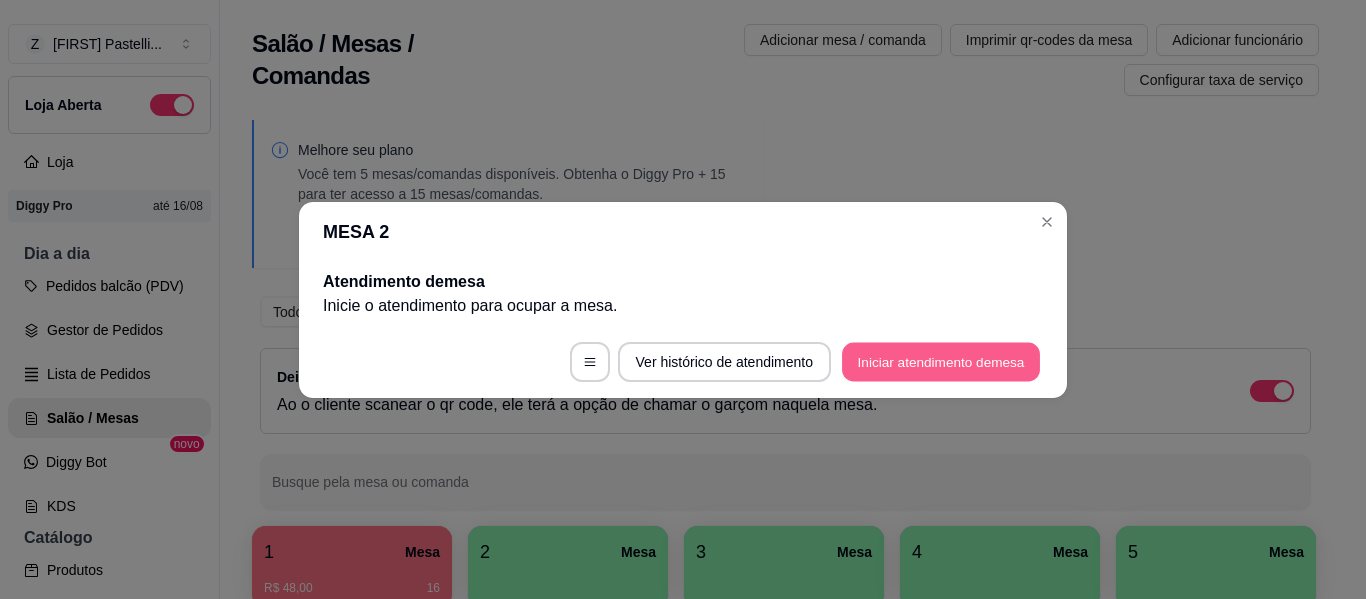 click on "Iniciar atendimento de  mesa" at bounding box center [941, 361] 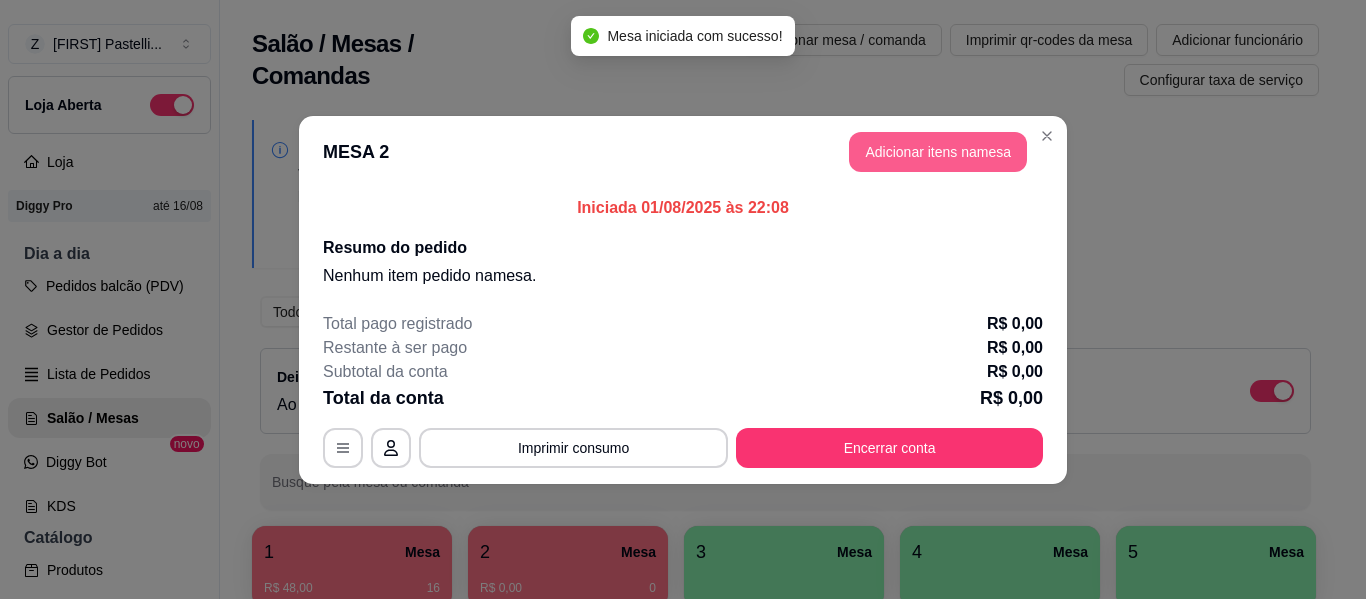 click on "Adicionar itens na  mesa" at bounding box center (938, 152) 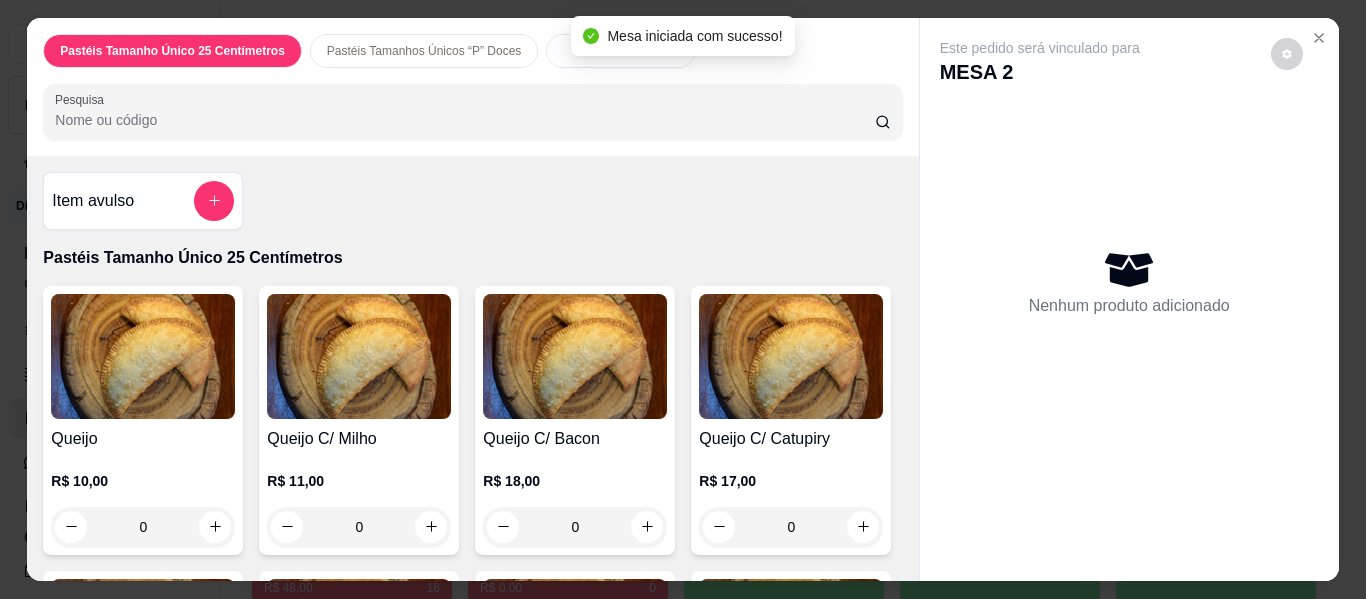 click on "Pesquisa" at bounding box center (465, 120) 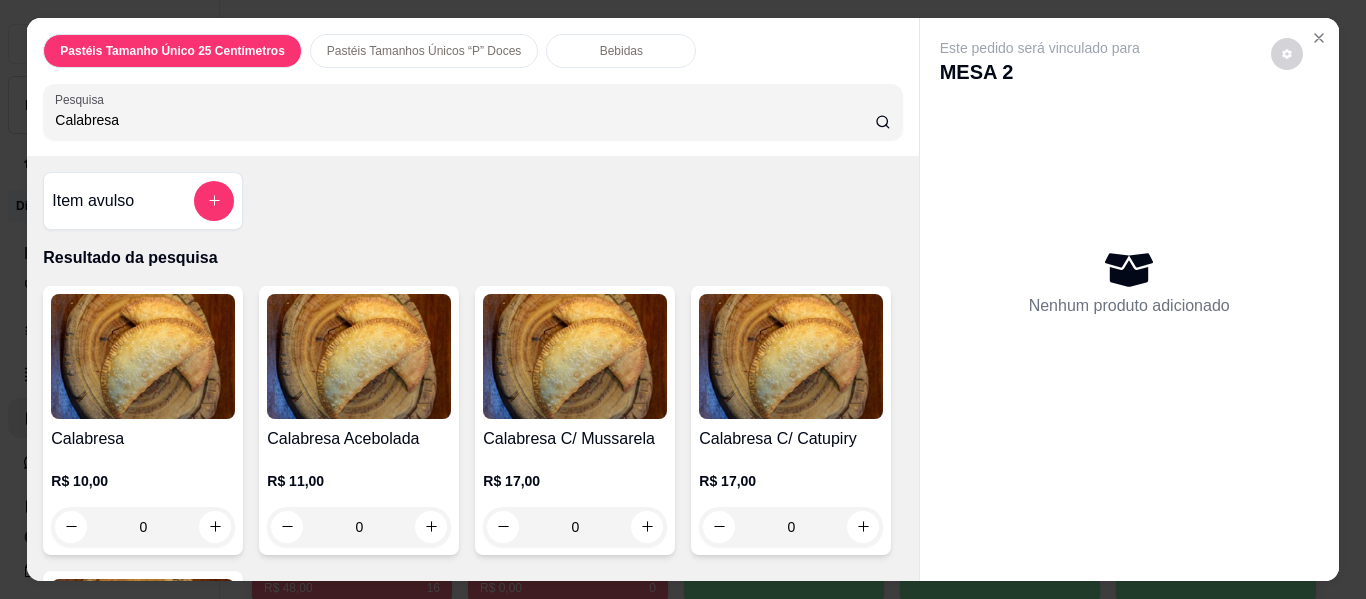type on "Calabresa" 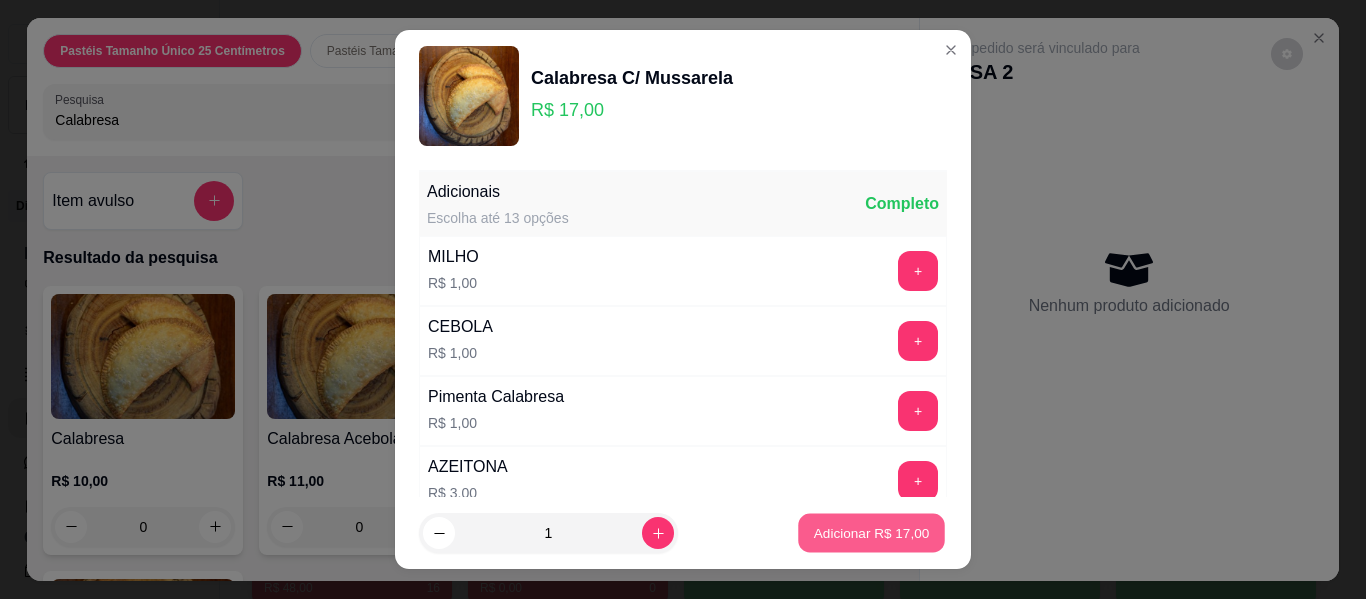 click on "Adicionar   R$ 17,00" at bounding box center (871, 533) 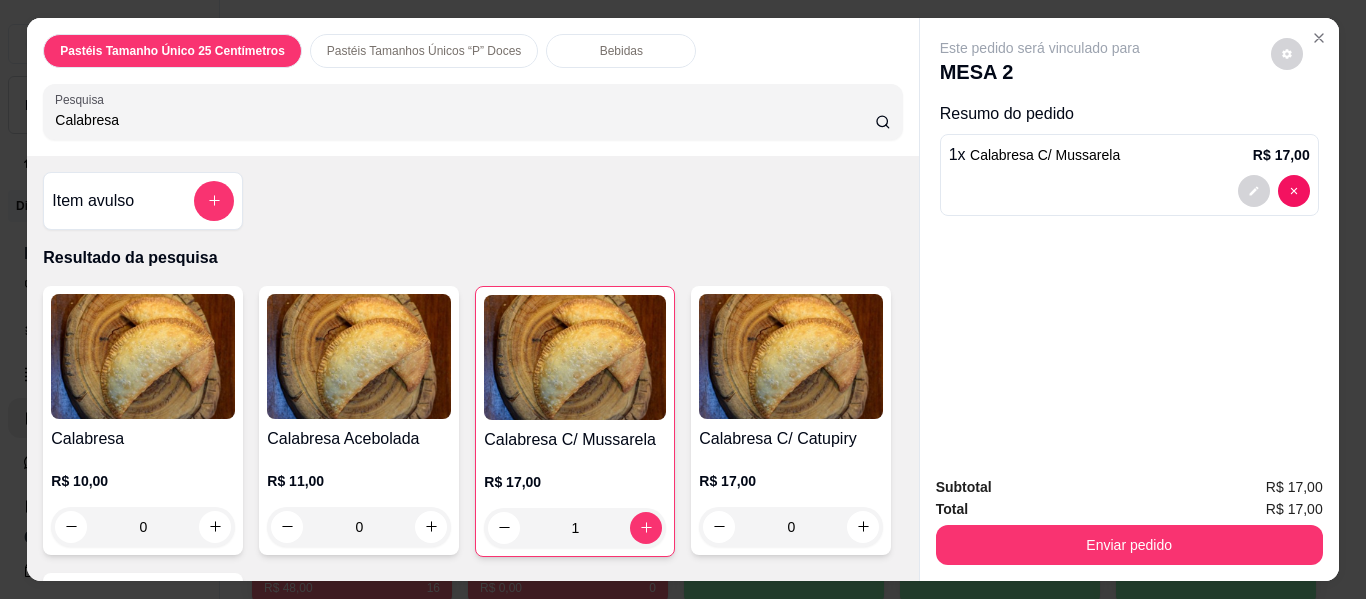 click on "Bebidas" at bounding box center [621, 51] 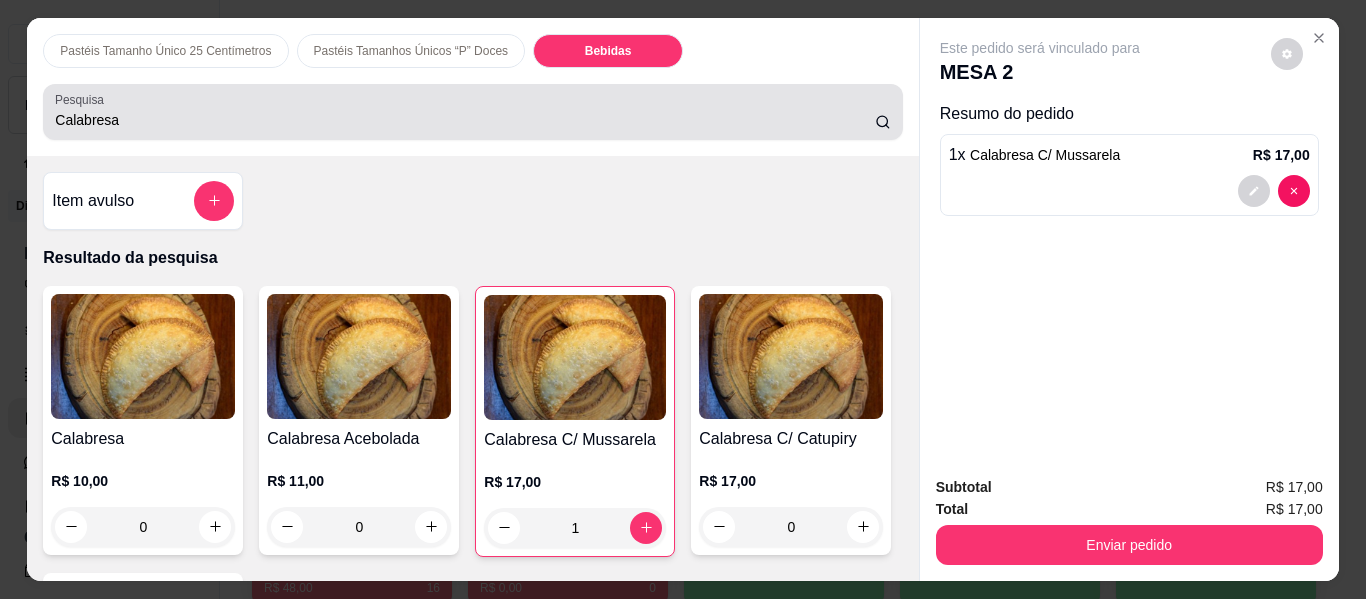 scroll, scrollTop: 4918, scrollLeft: 0, axis: vertical 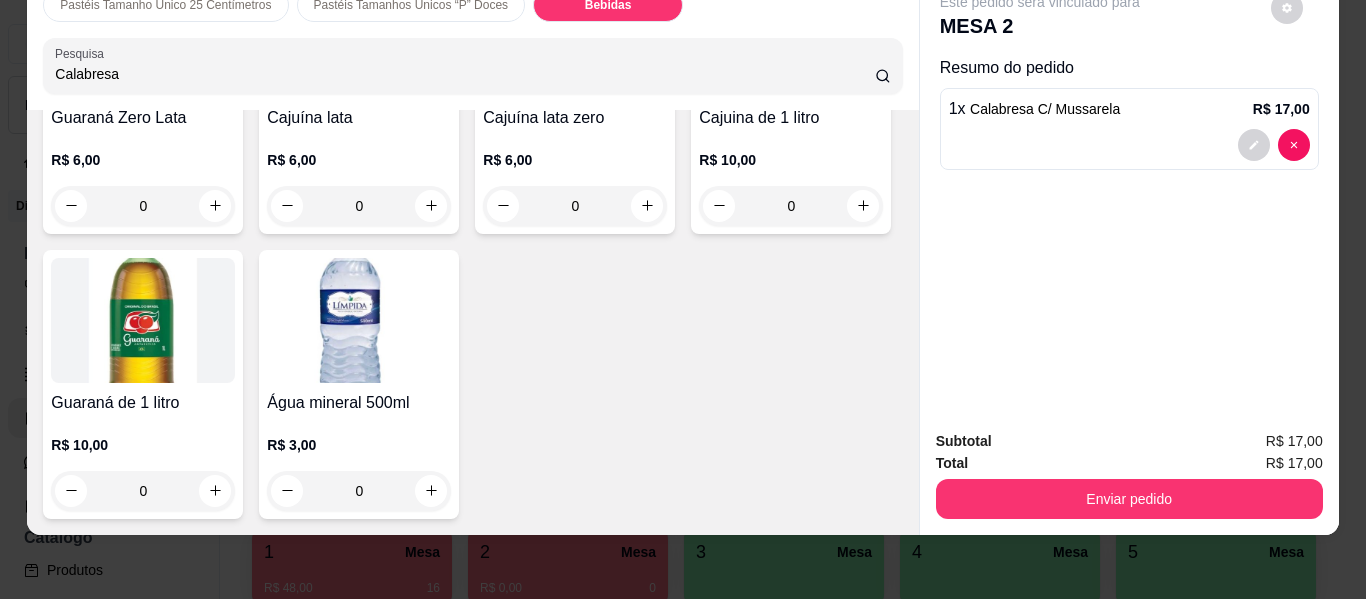 click at bounding box center (143, -250) 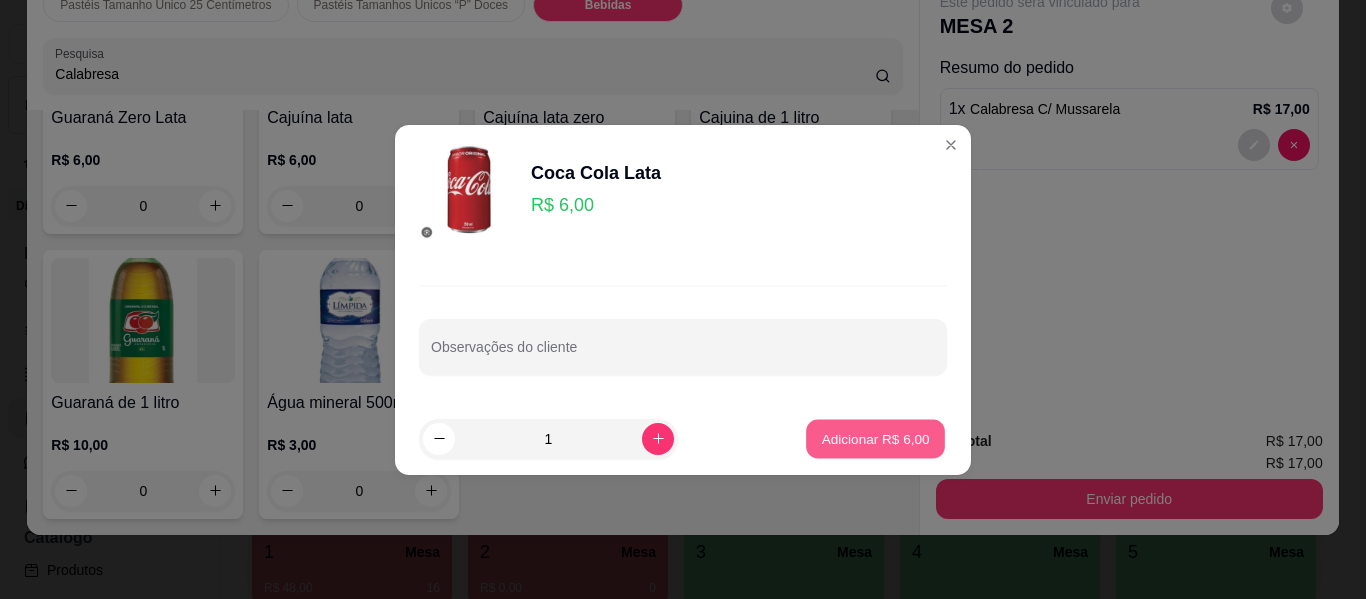 click on "Adicionar   R$ 6,00" at bounding box center (875, 438) 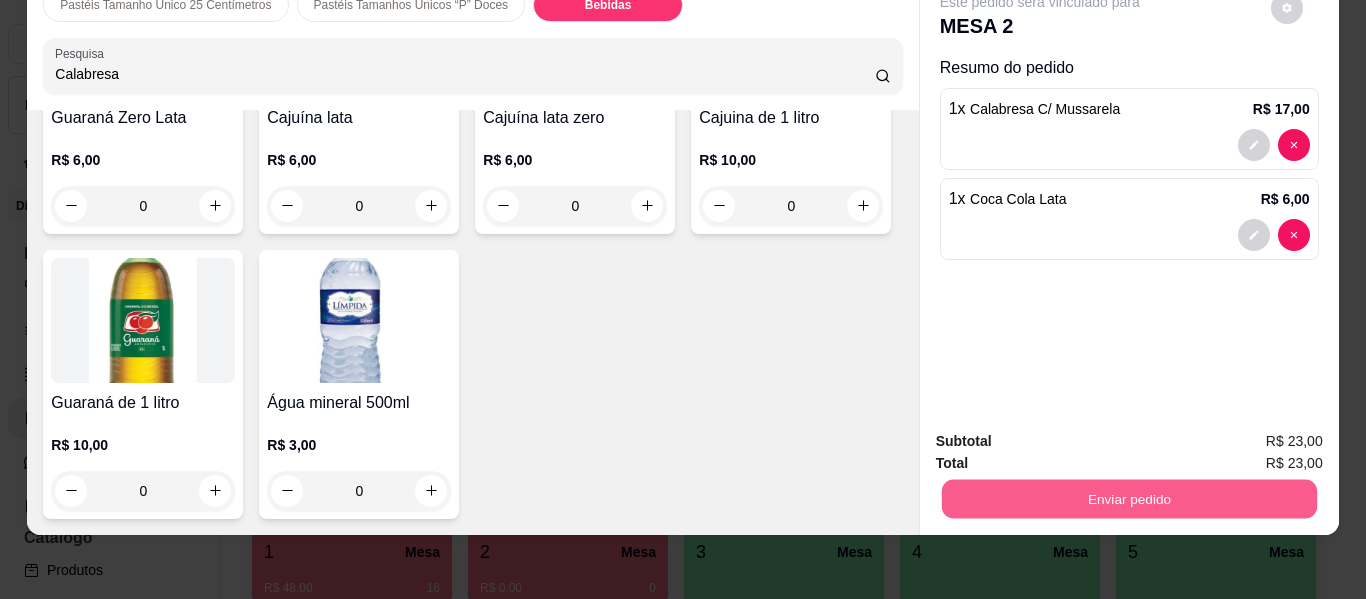 click on "Enviar pedido" at bounding box center (1128, 499) 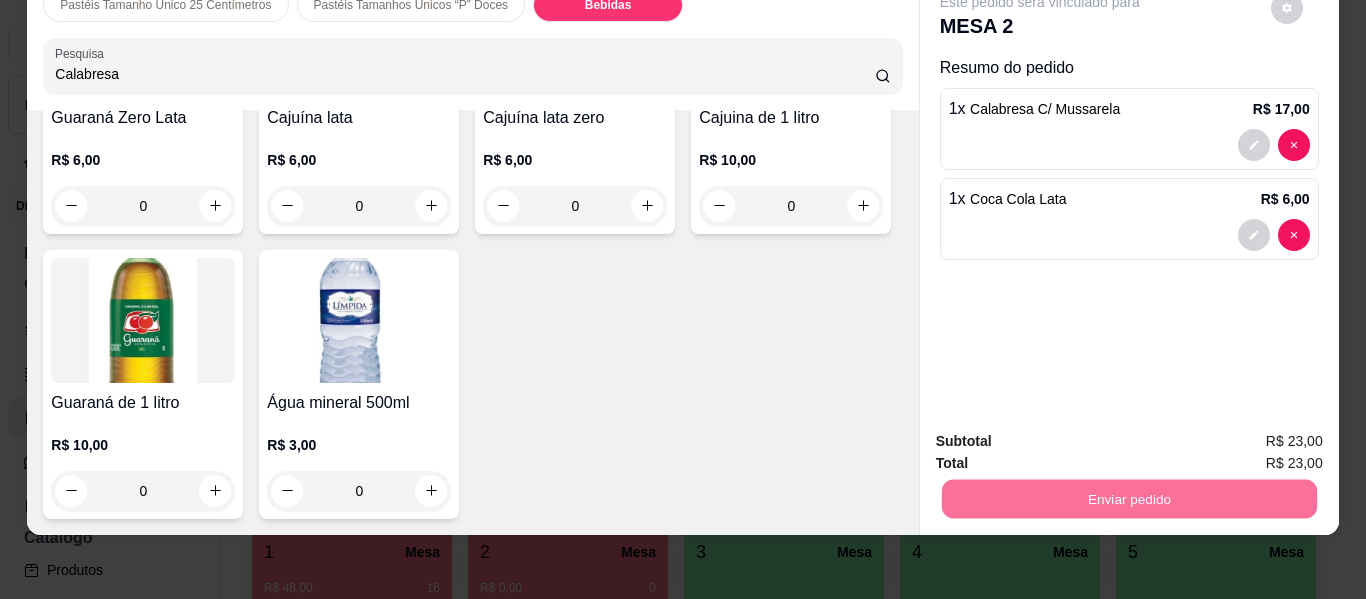 click on "Não registrar e enviar pedido" at bounding box center (1063, 434) 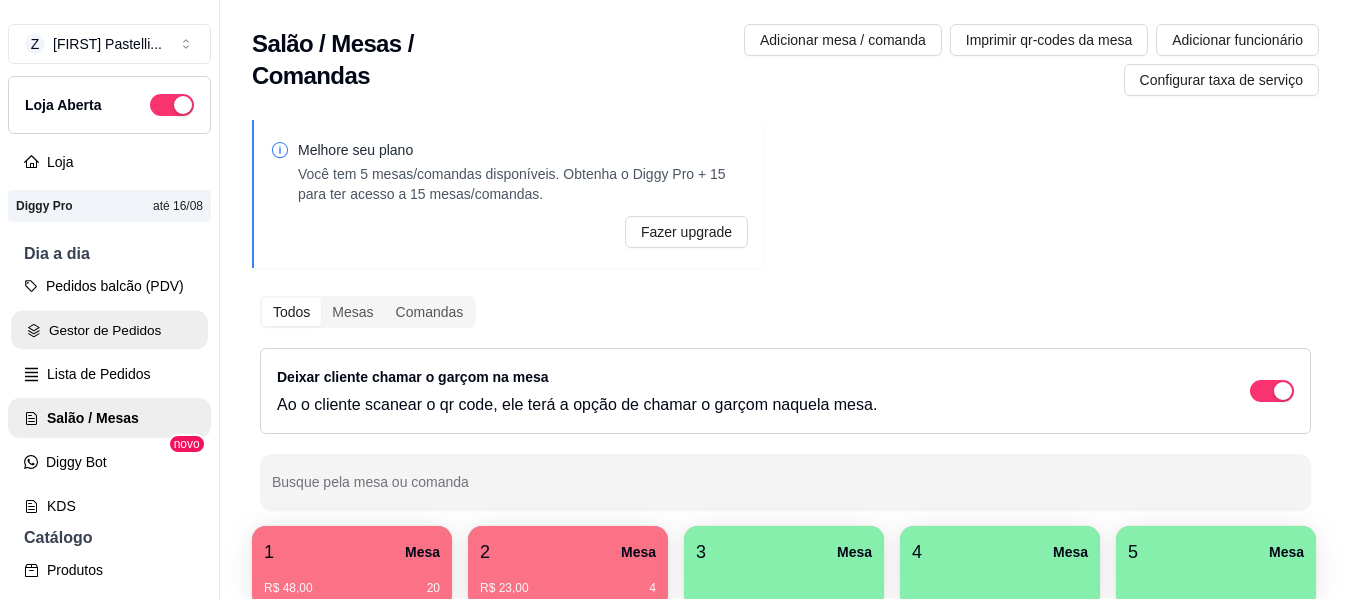 click on "Gestor de Pedidos" at bounding box center (109, 330) 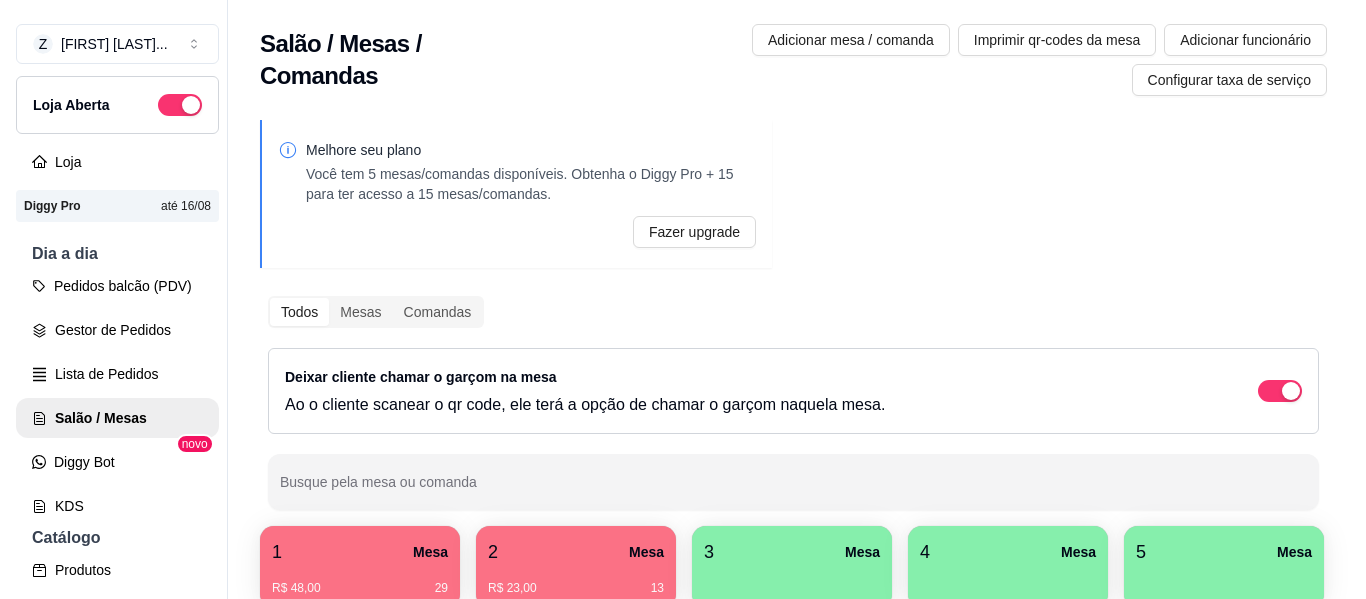 scroll, scrollTop: 0, scrollLeft: 0, axis: both 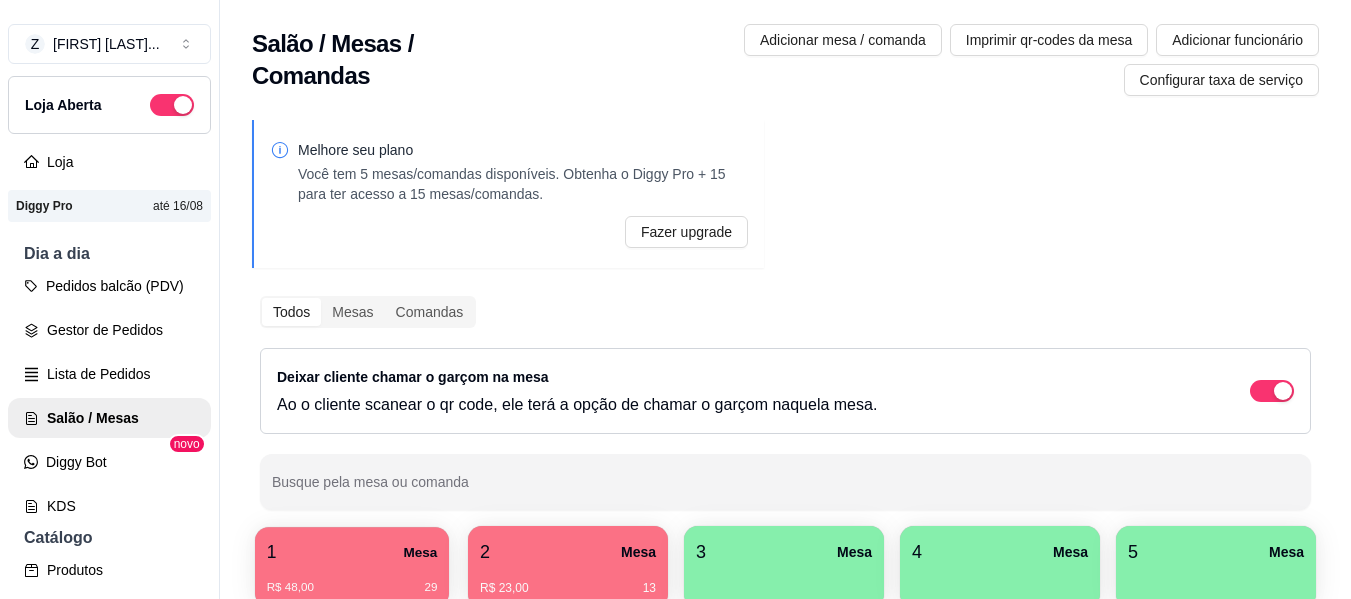 click on "1 Mesa" at bounding box center [352, 552] 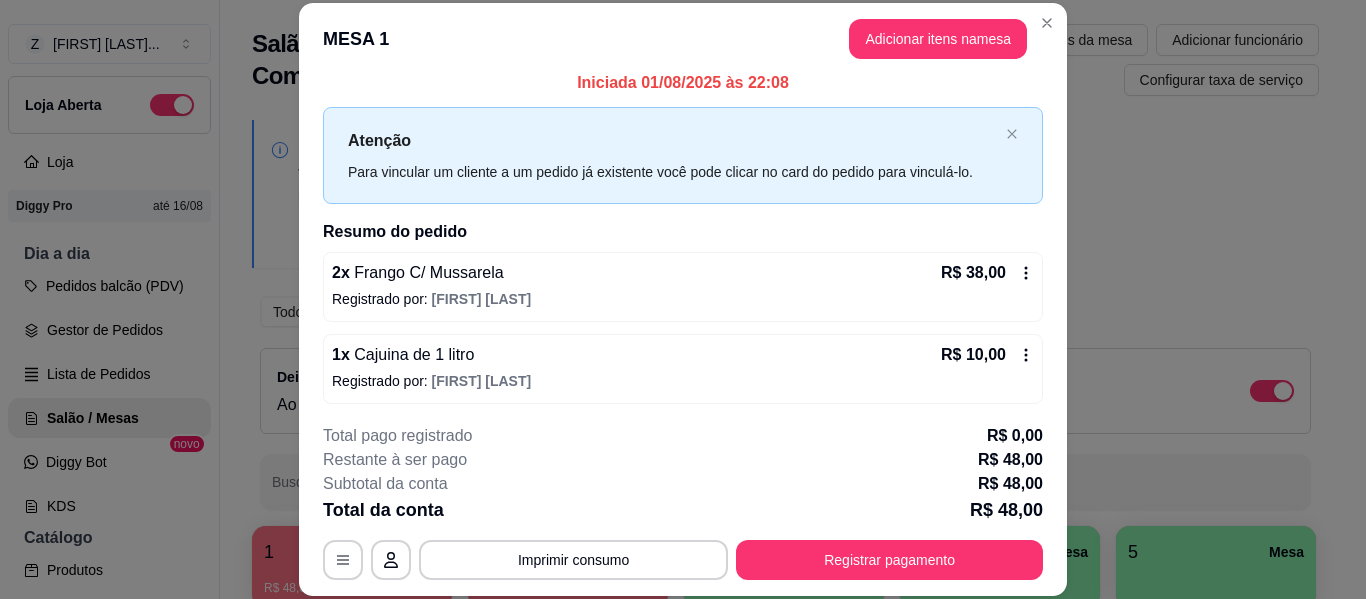 scroll, scrollTop: 16, scrollLeft: 0, axis: vertical 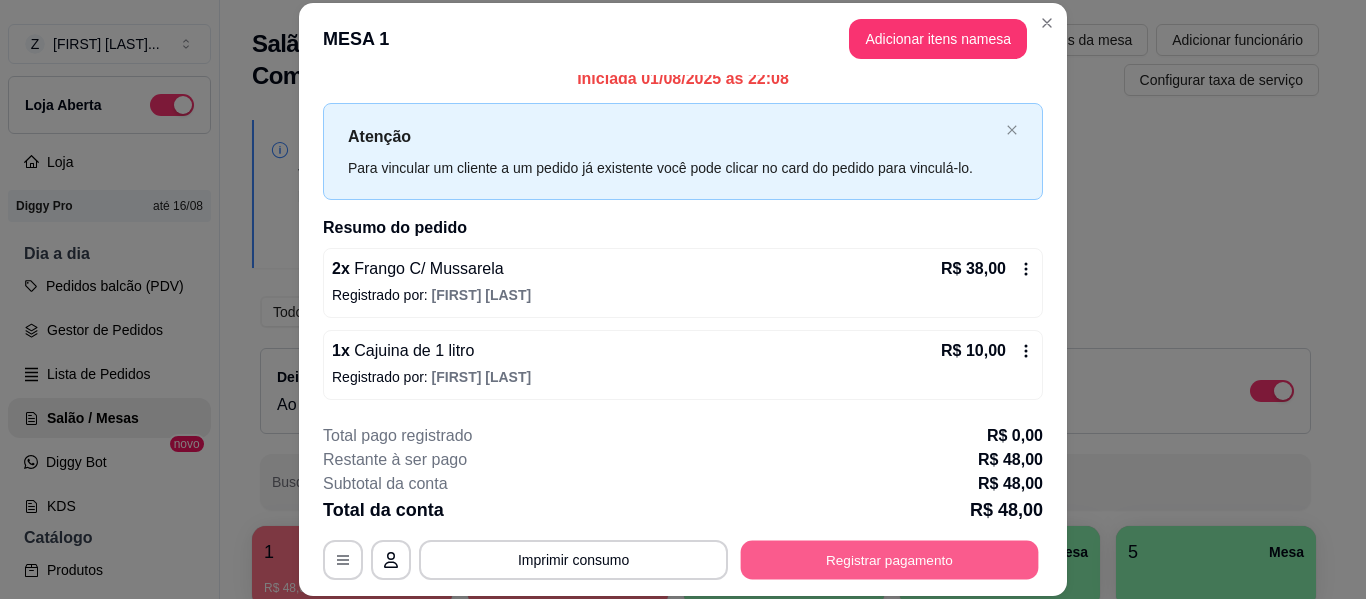 click on "Registrar pagamento" at bounding box center [890, 560] 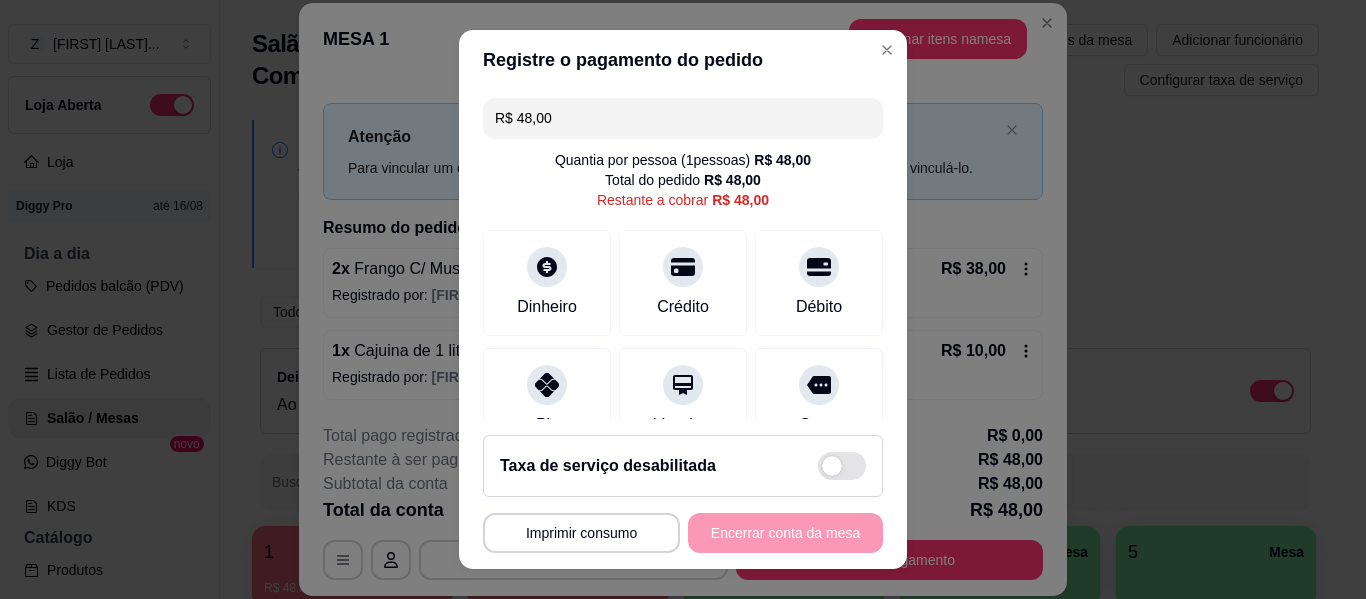 click on "R$ 48,00" at bounding box center [683, 118] 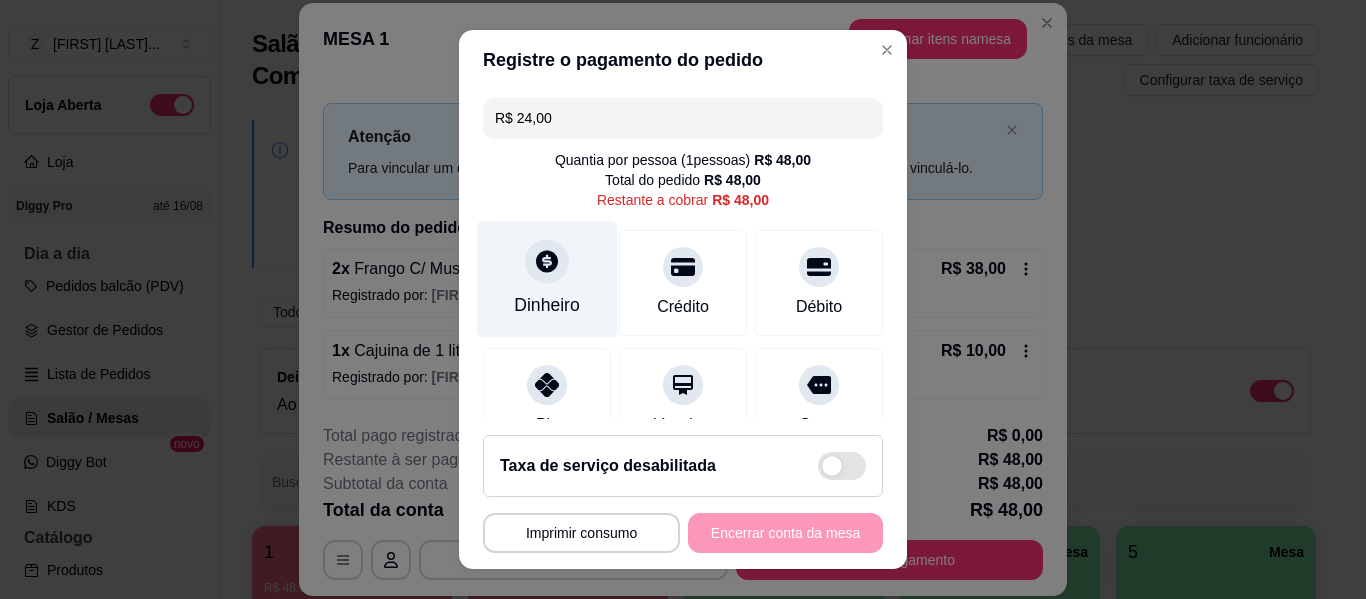 type on "R$ 24,00" 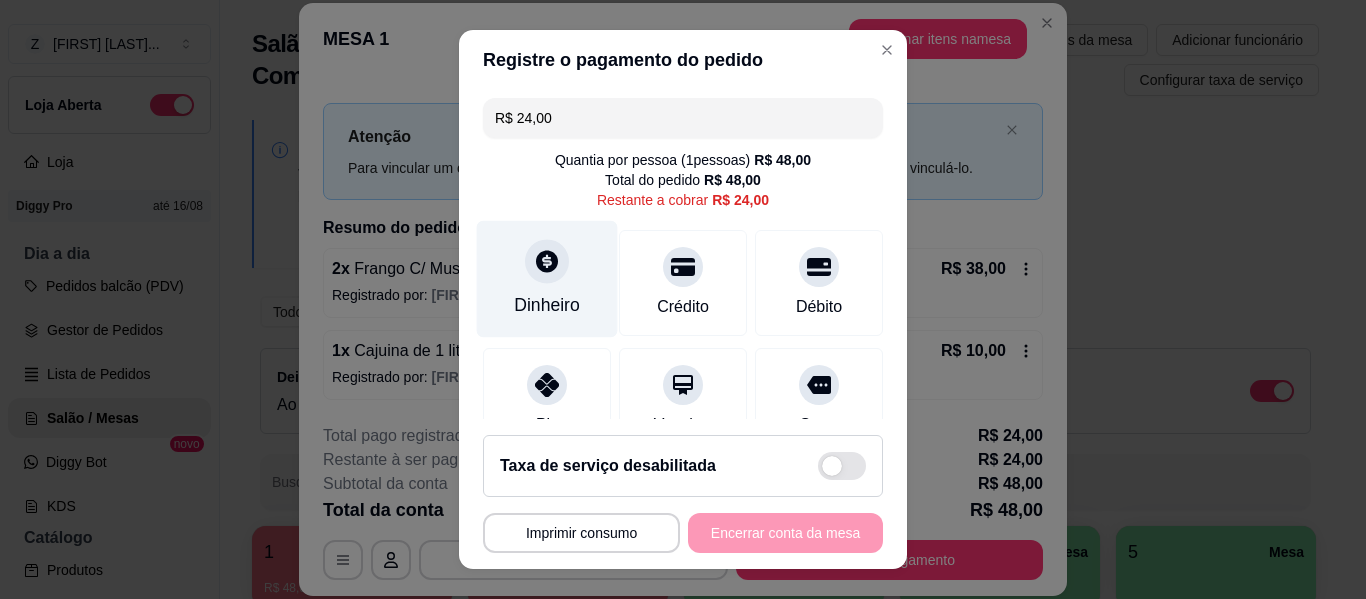 click on "Dinheiro" at bounding box center (547, 279) 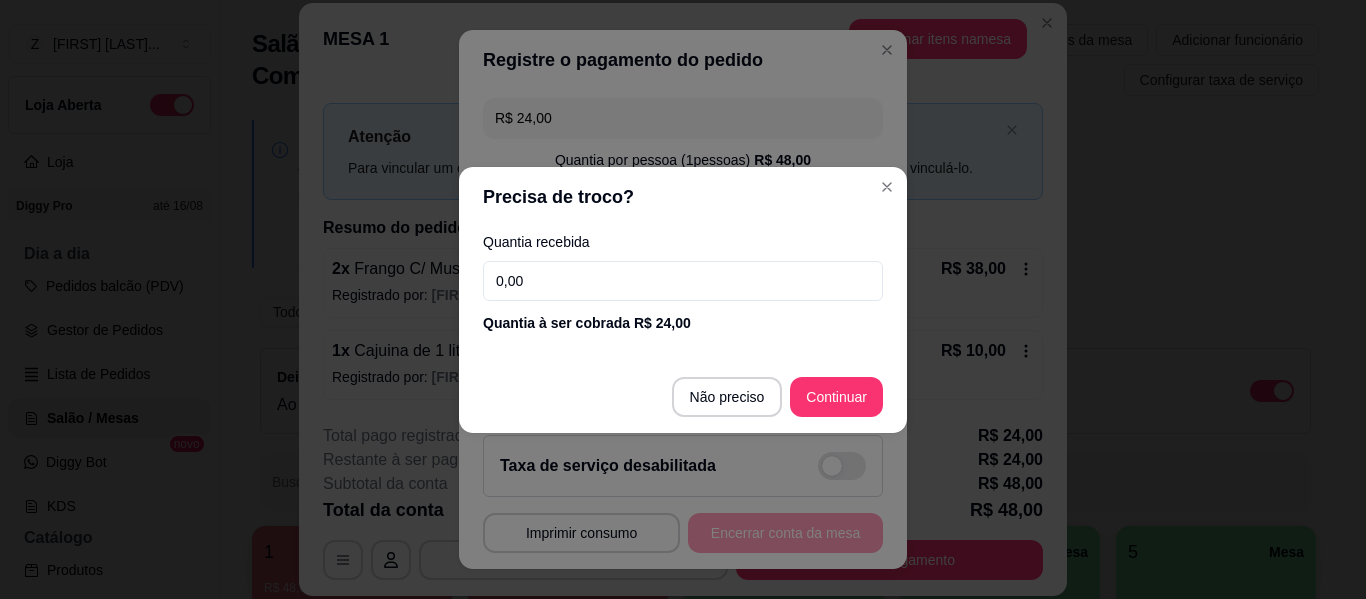 click on "0,00" at bounding box center (683, 281) 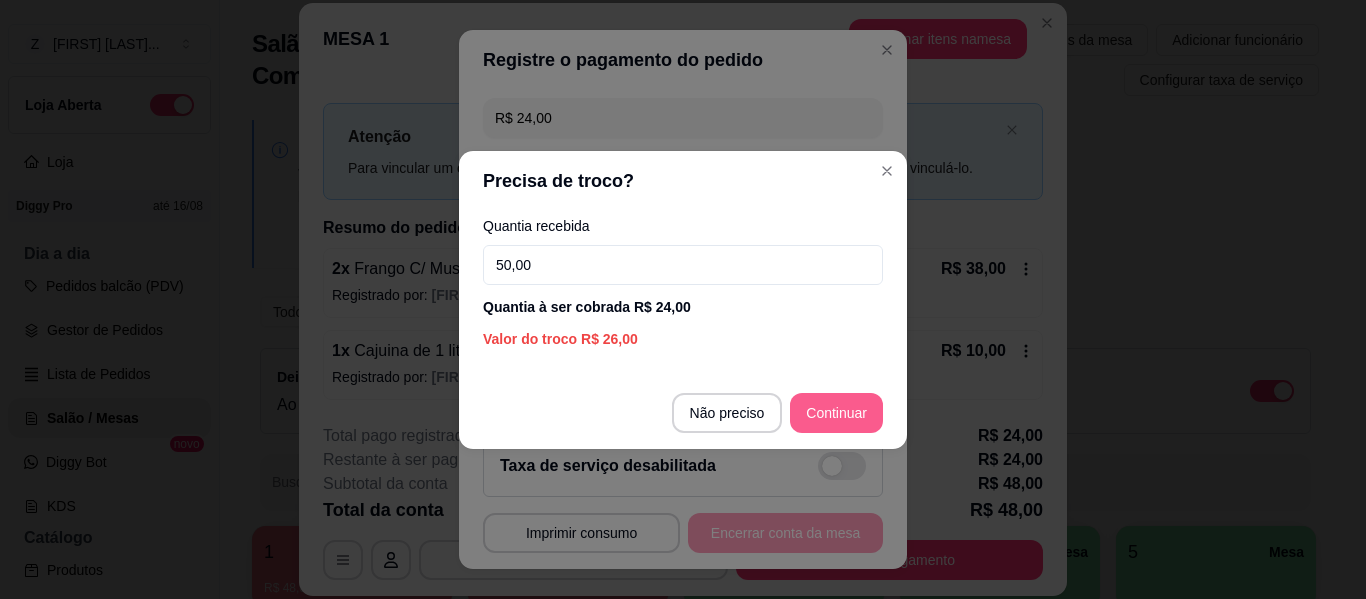 type on "50,00" 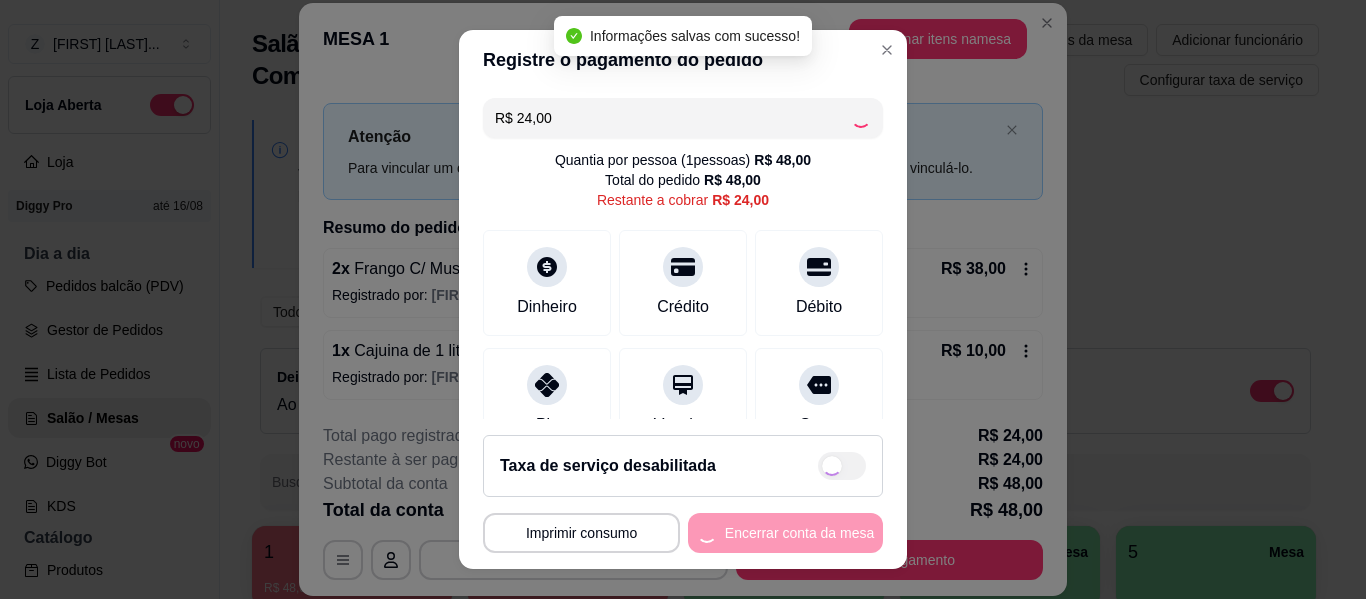 type on "R$ 0,00" 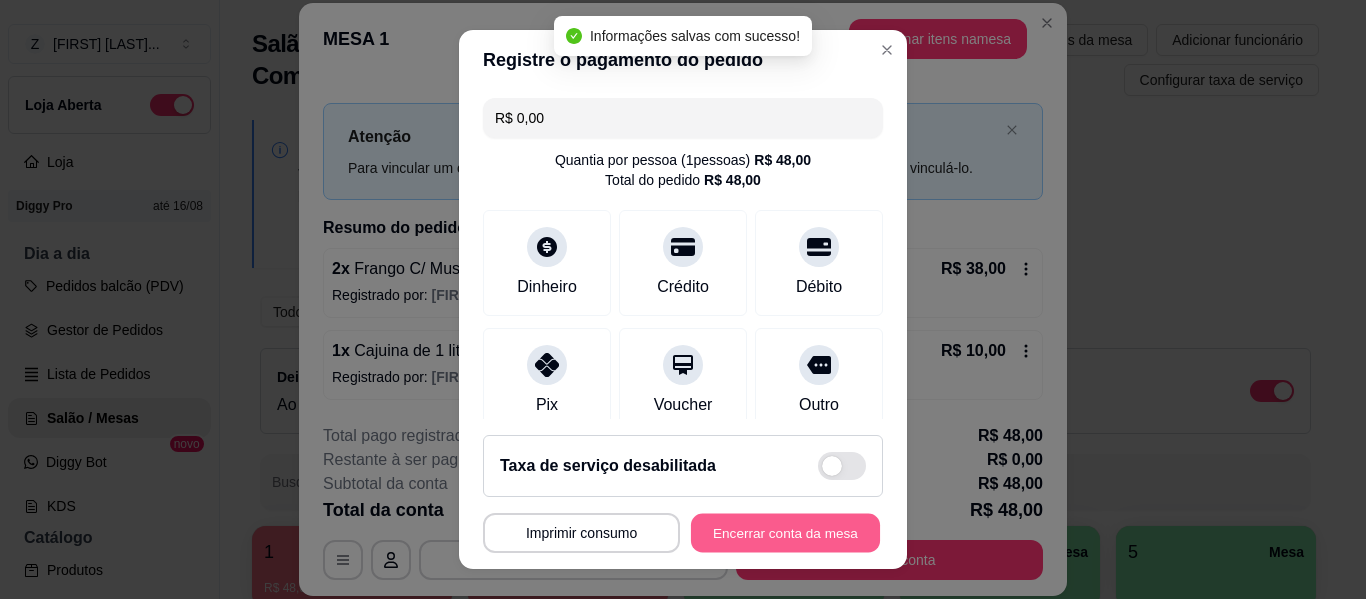 click on "Encerrar conta da mesa" at bounding box center (785, 533) 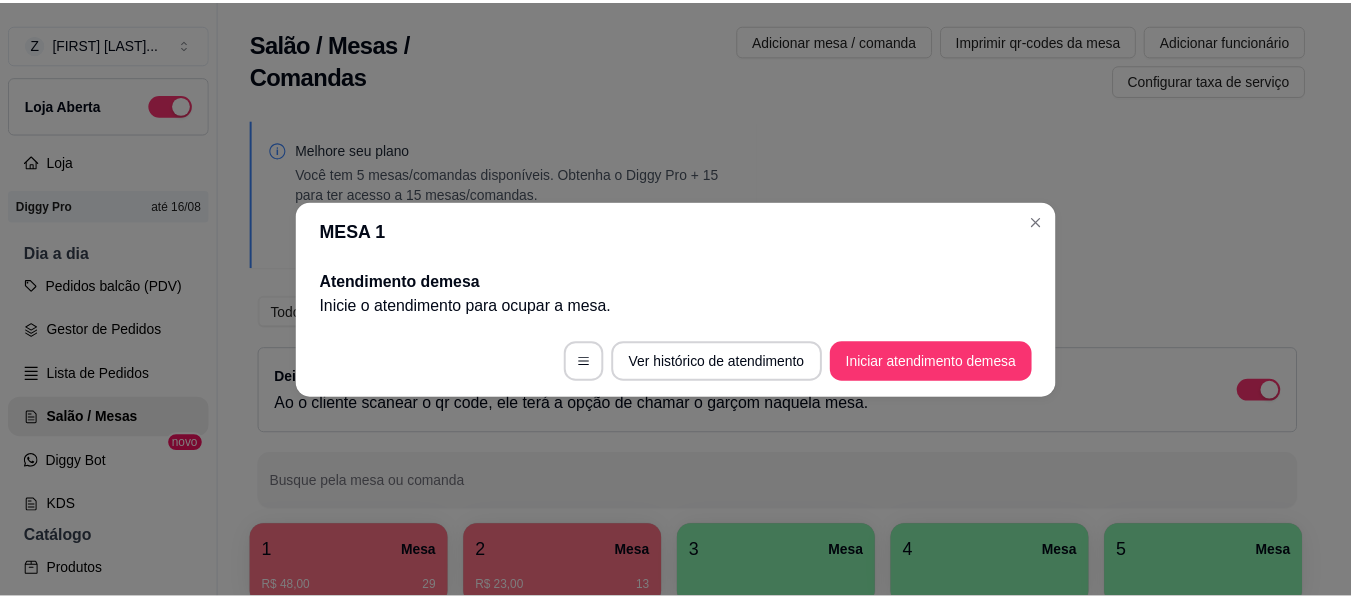 scroll, scrollTop: 0, scrollLeft: 0, axis: both 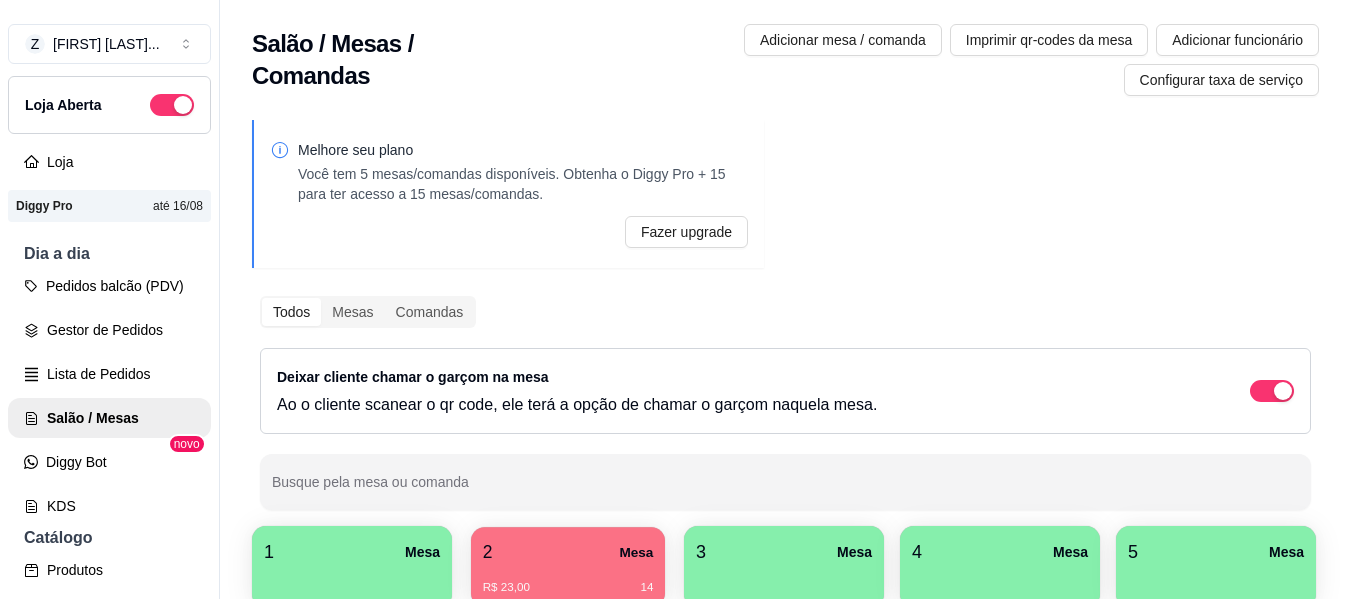 click on "2 Mesa" at bounding box center [568, 552] 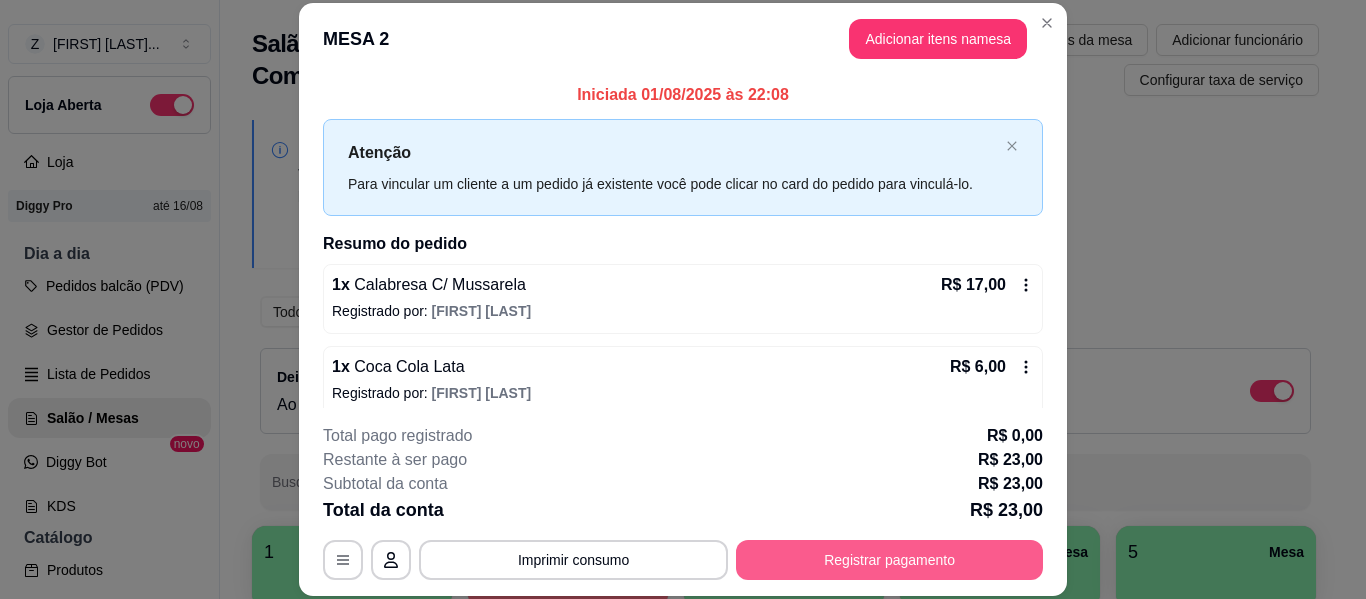 click on "Registrar pagamento" at bounding box center [889, 560] 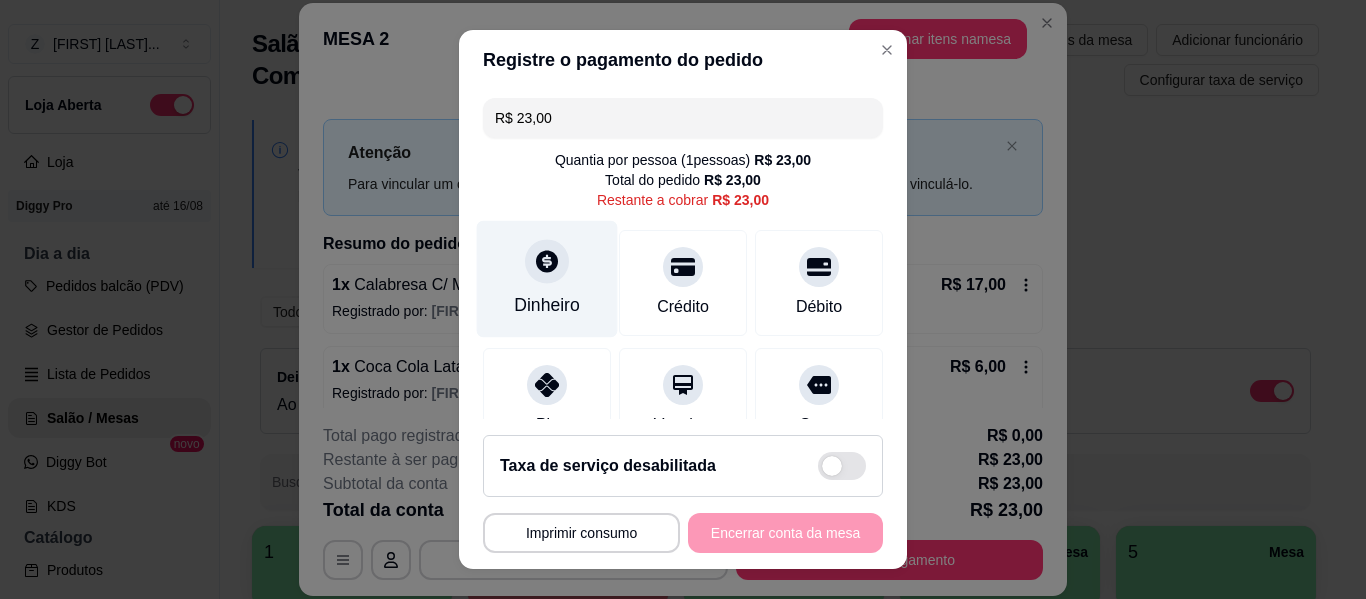 click at bounding box center [547, 261] 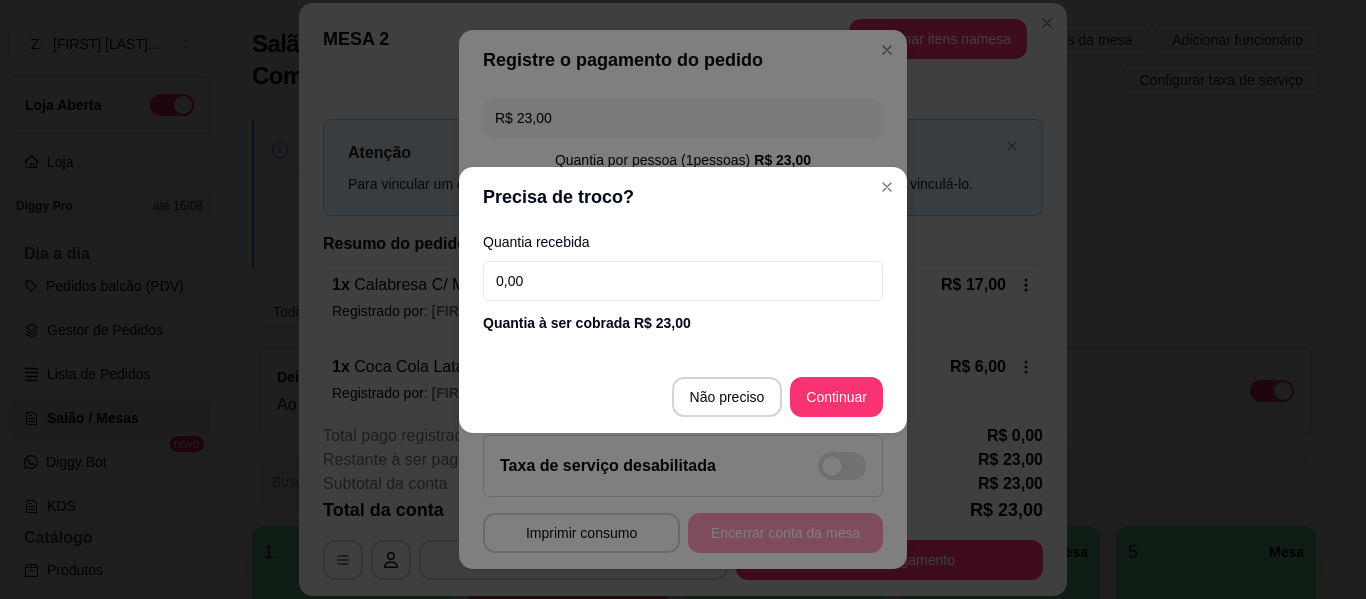 click on "0,00" at bounding box center (683, 281) 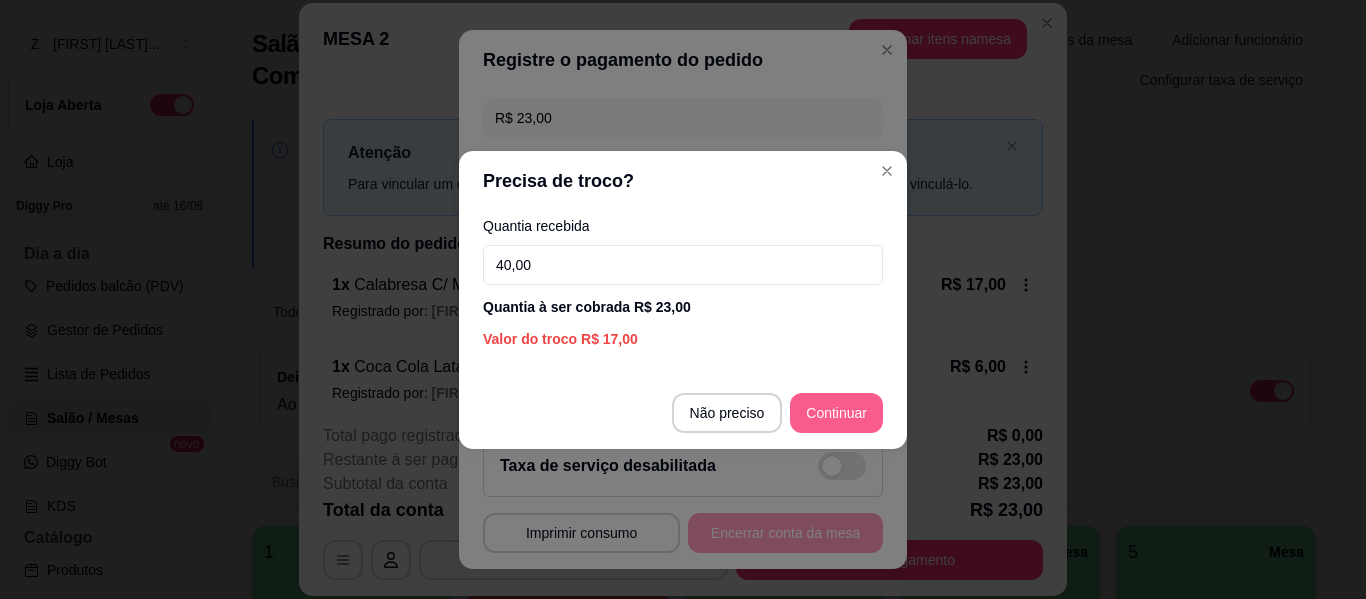 type on "40,00" 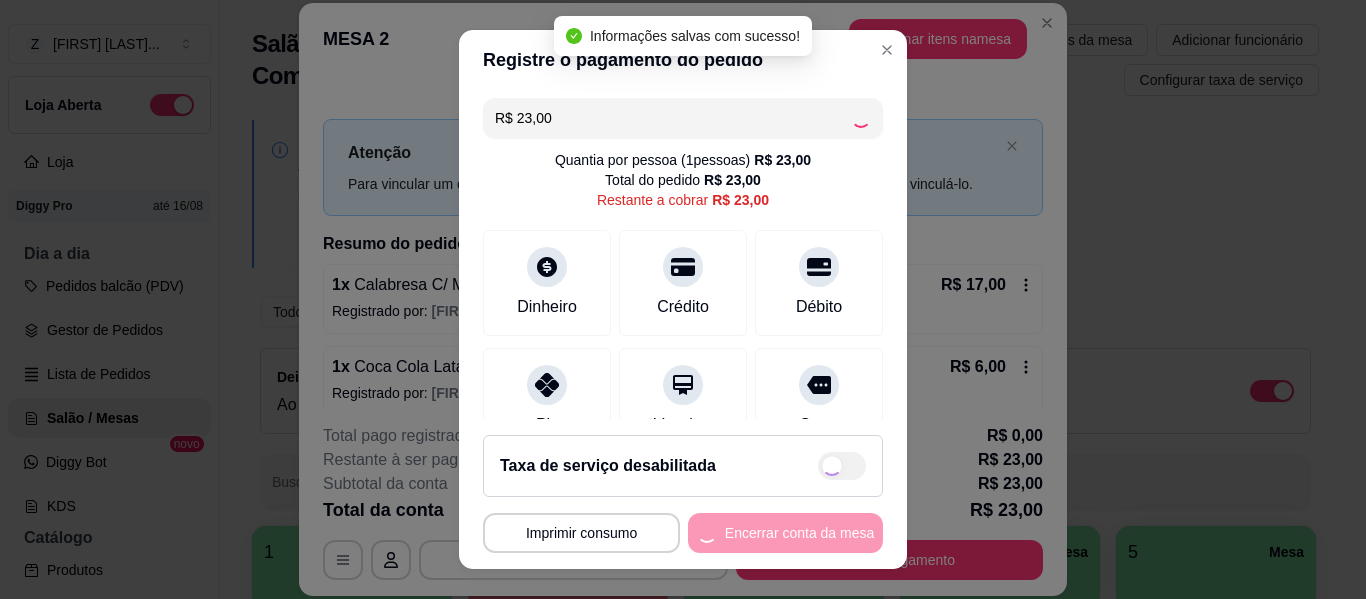type on "R$ 0,00" 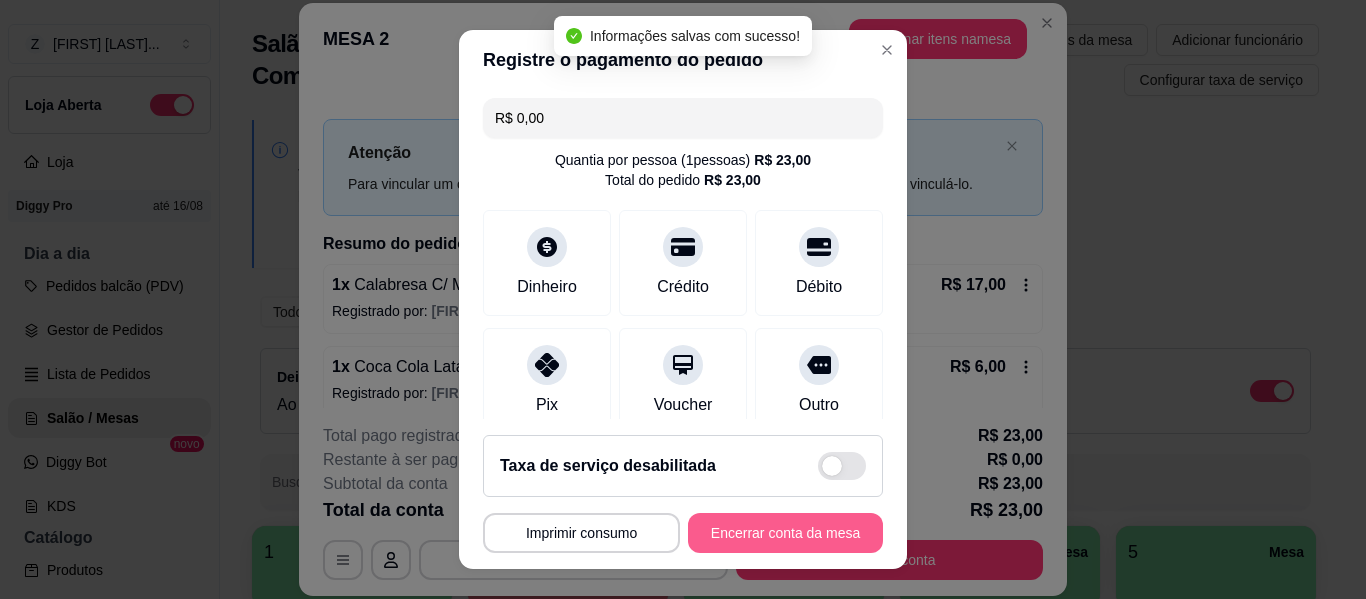 click on "Encerrar conta da mesa" at bounding box center (785, 533) 